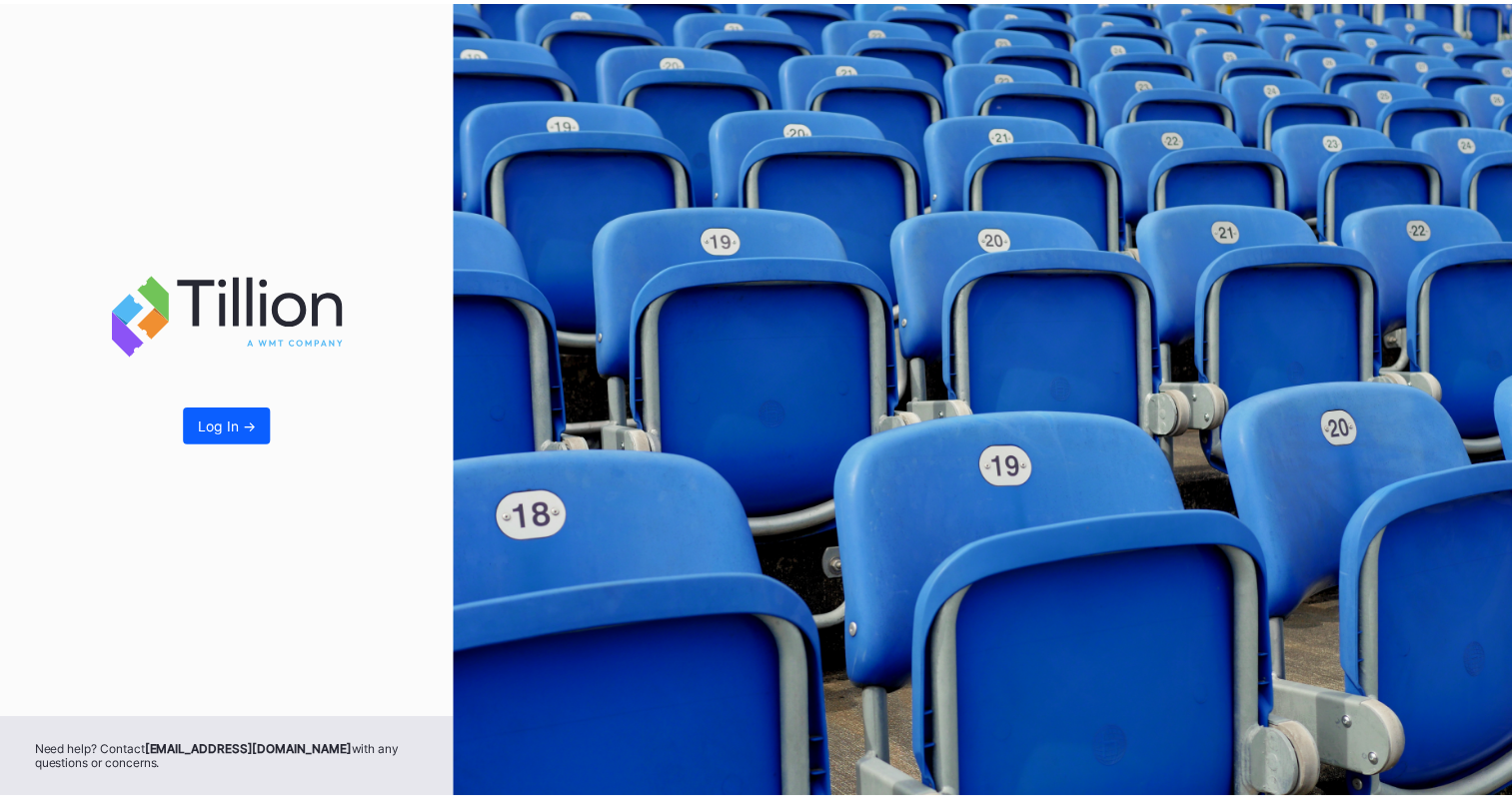 scroll, scrollTop: 0, scrollLeft: 0, axis: both 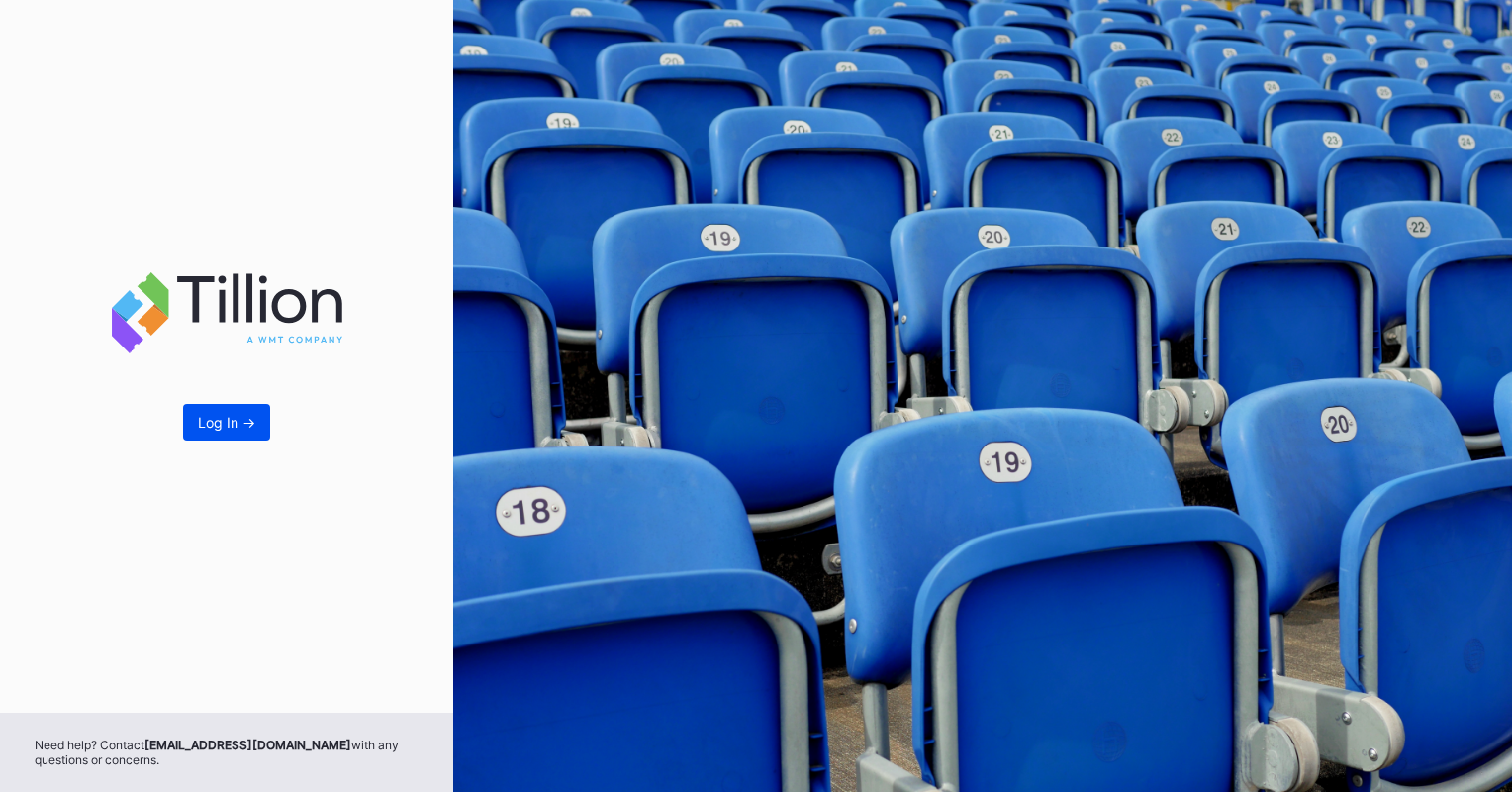 click on "Log In ->" at bounding box center (227, 422) 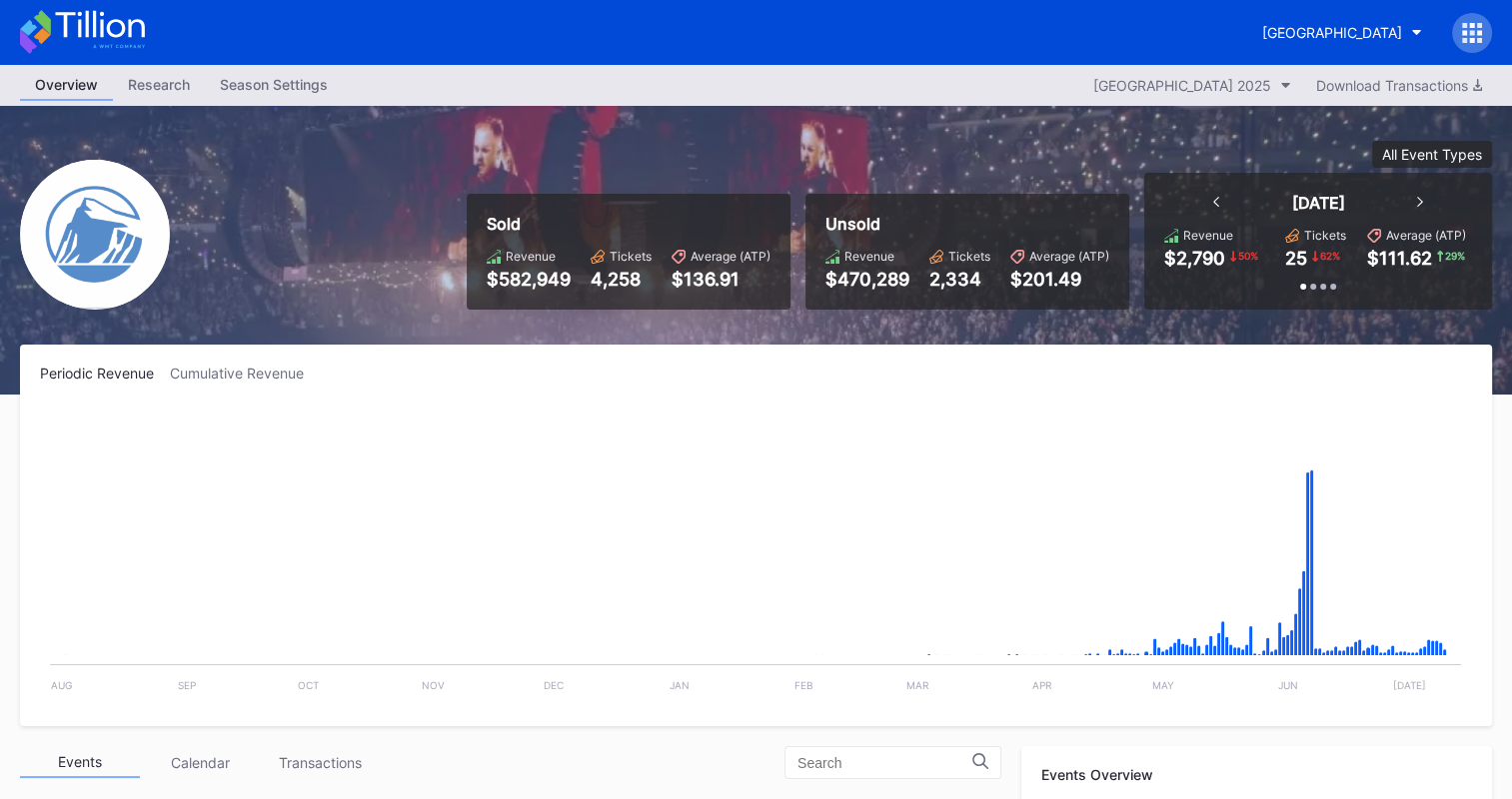 scroll, scrollTop: 1039, scrollLeft: 0, axis: vertical 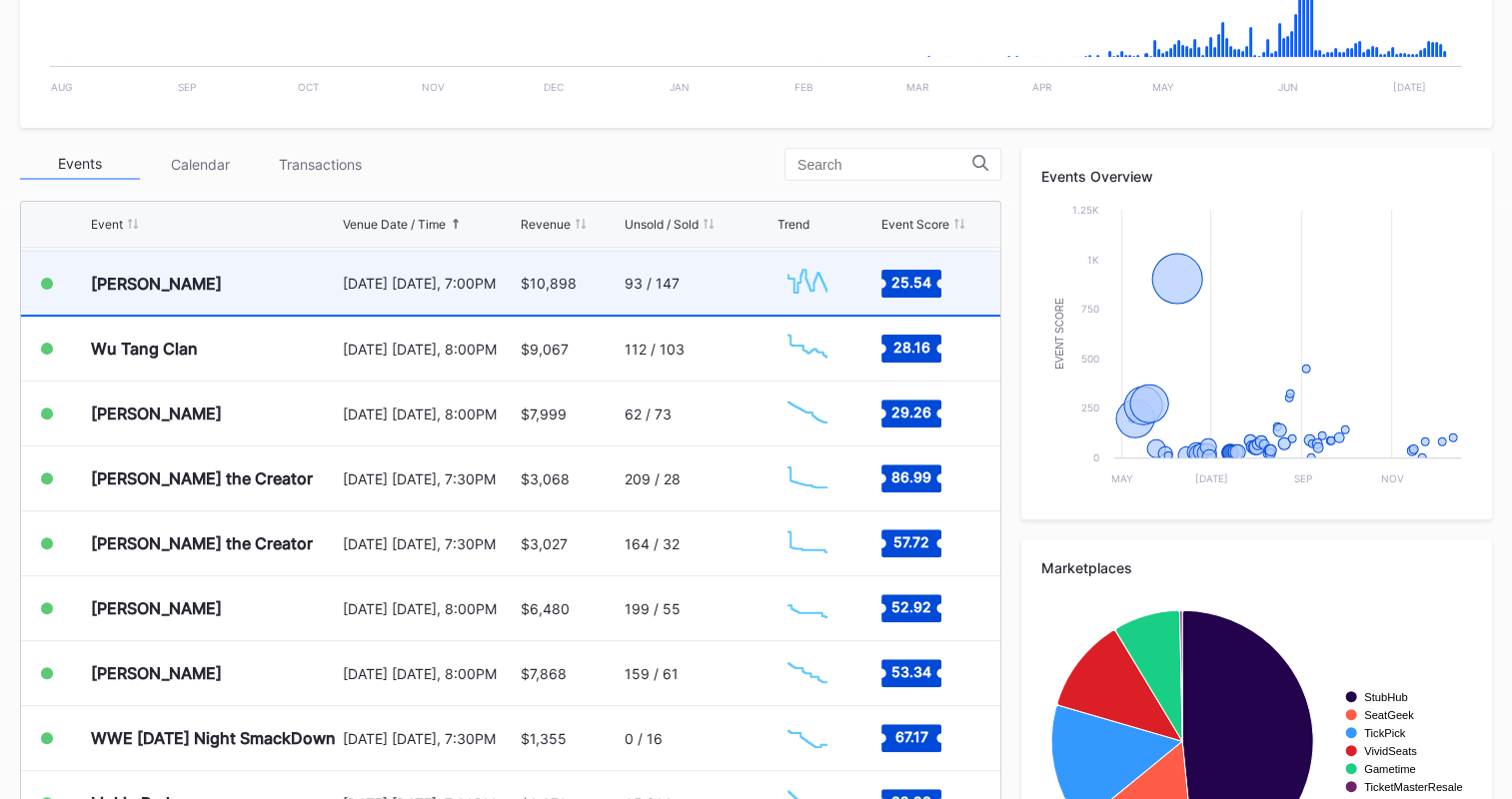 click on "$10,898" at bounding box center (570, 283) 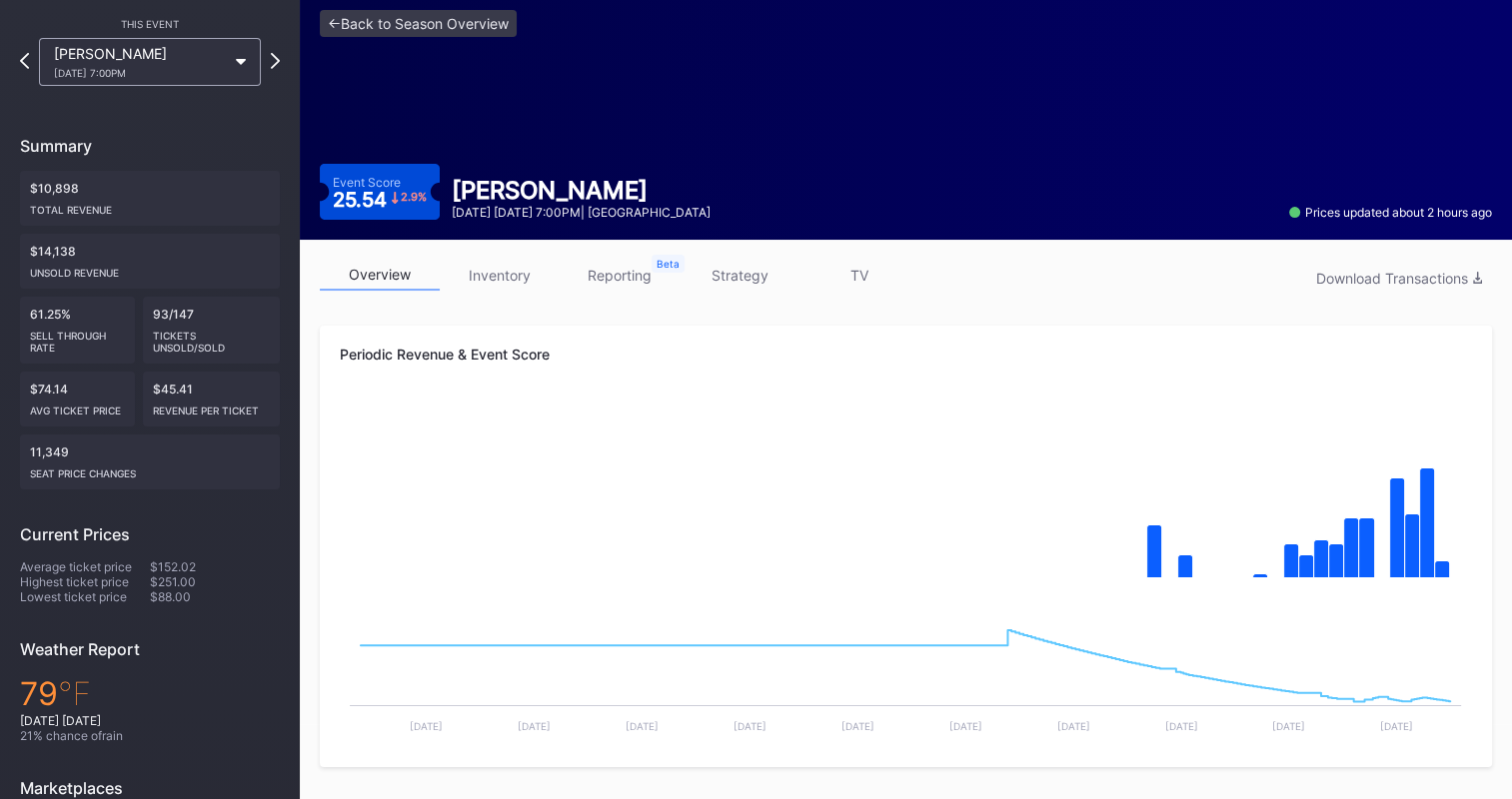 scroll, scrollTop: 0, scrollLeft: 0, axis: both 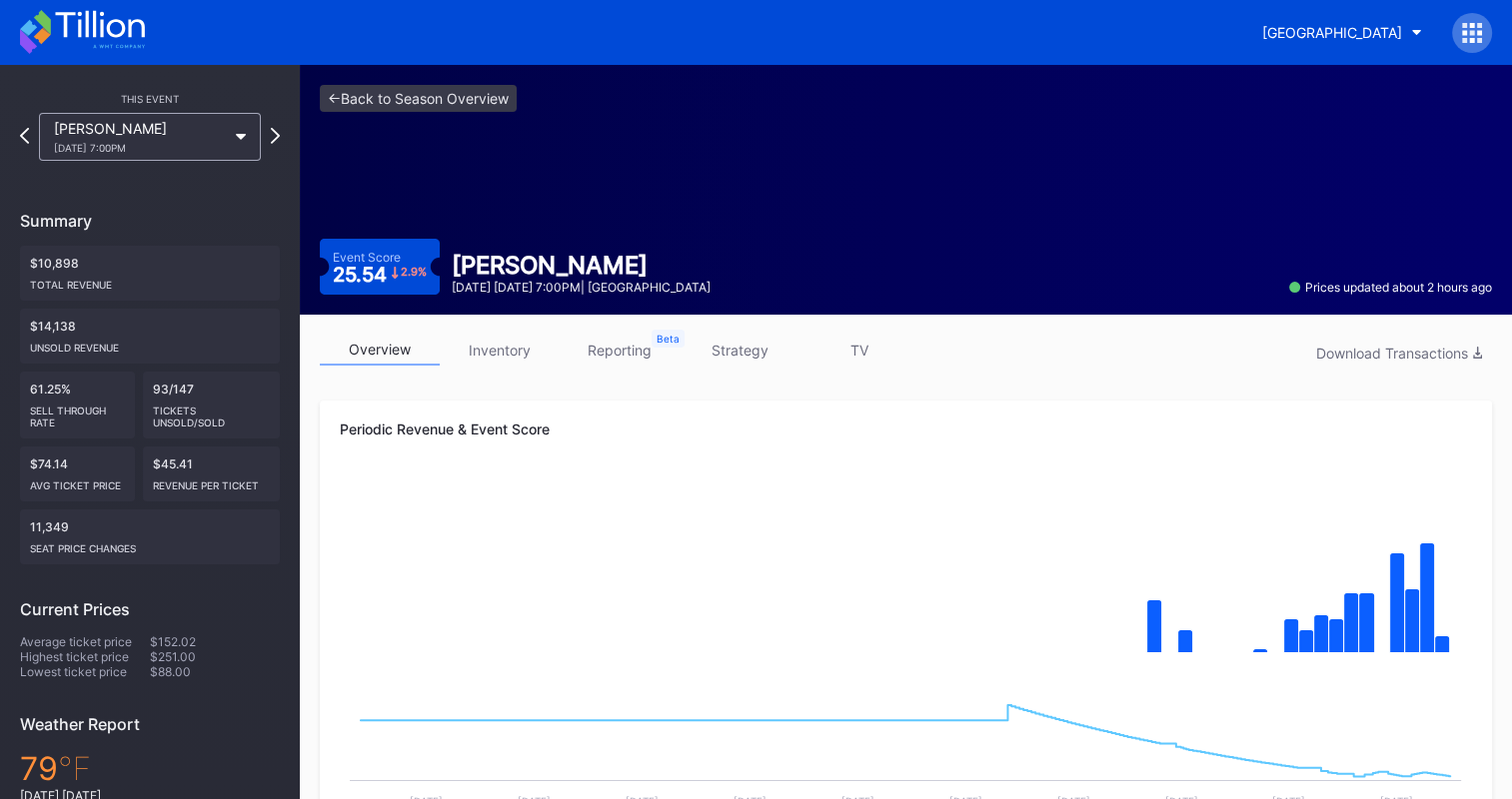 click on "inventory" at bounding box center [500, 350] 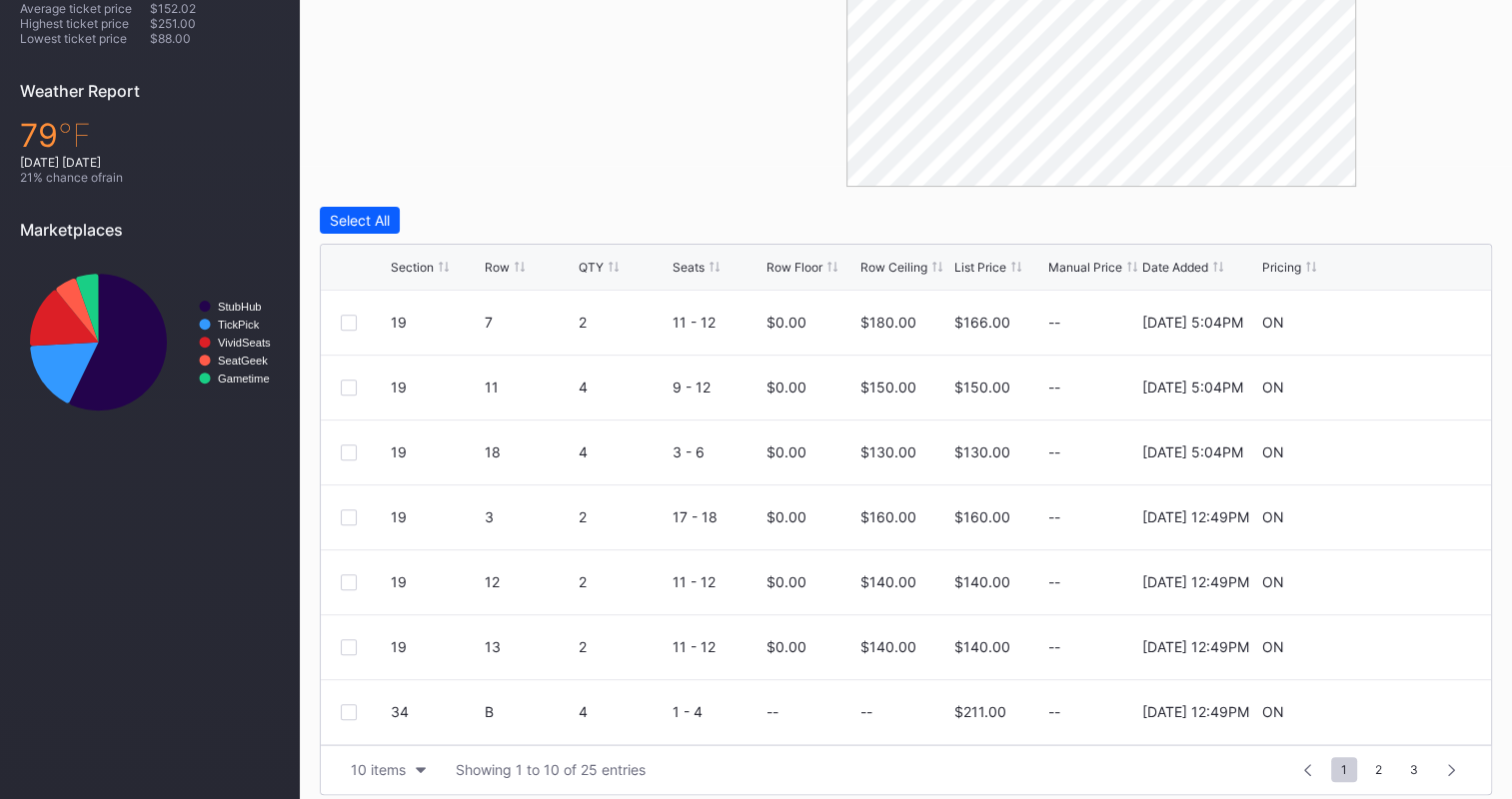 scroll, scrollTop: 634, scrollLeft: 0, axis: vertical 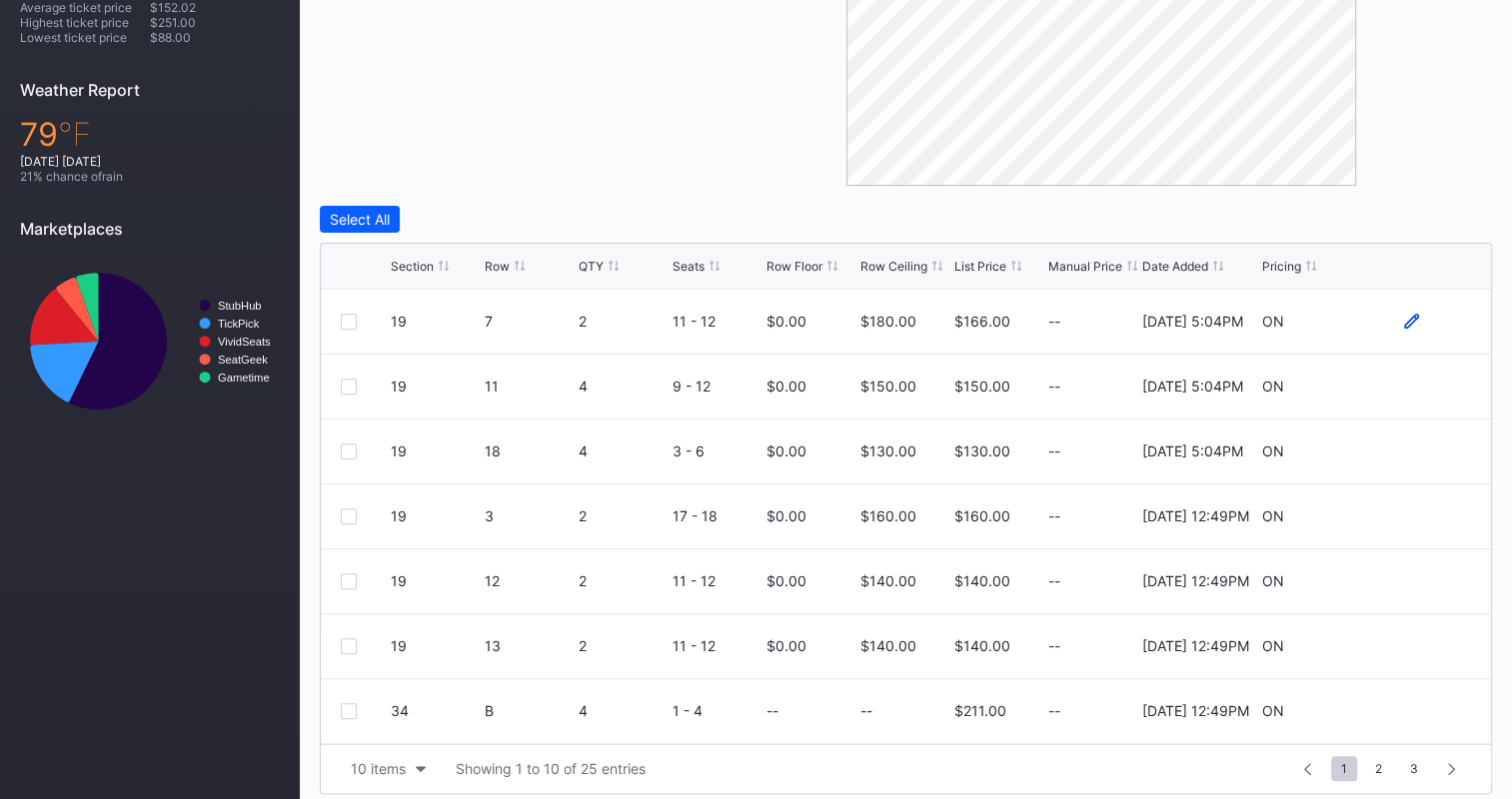 click 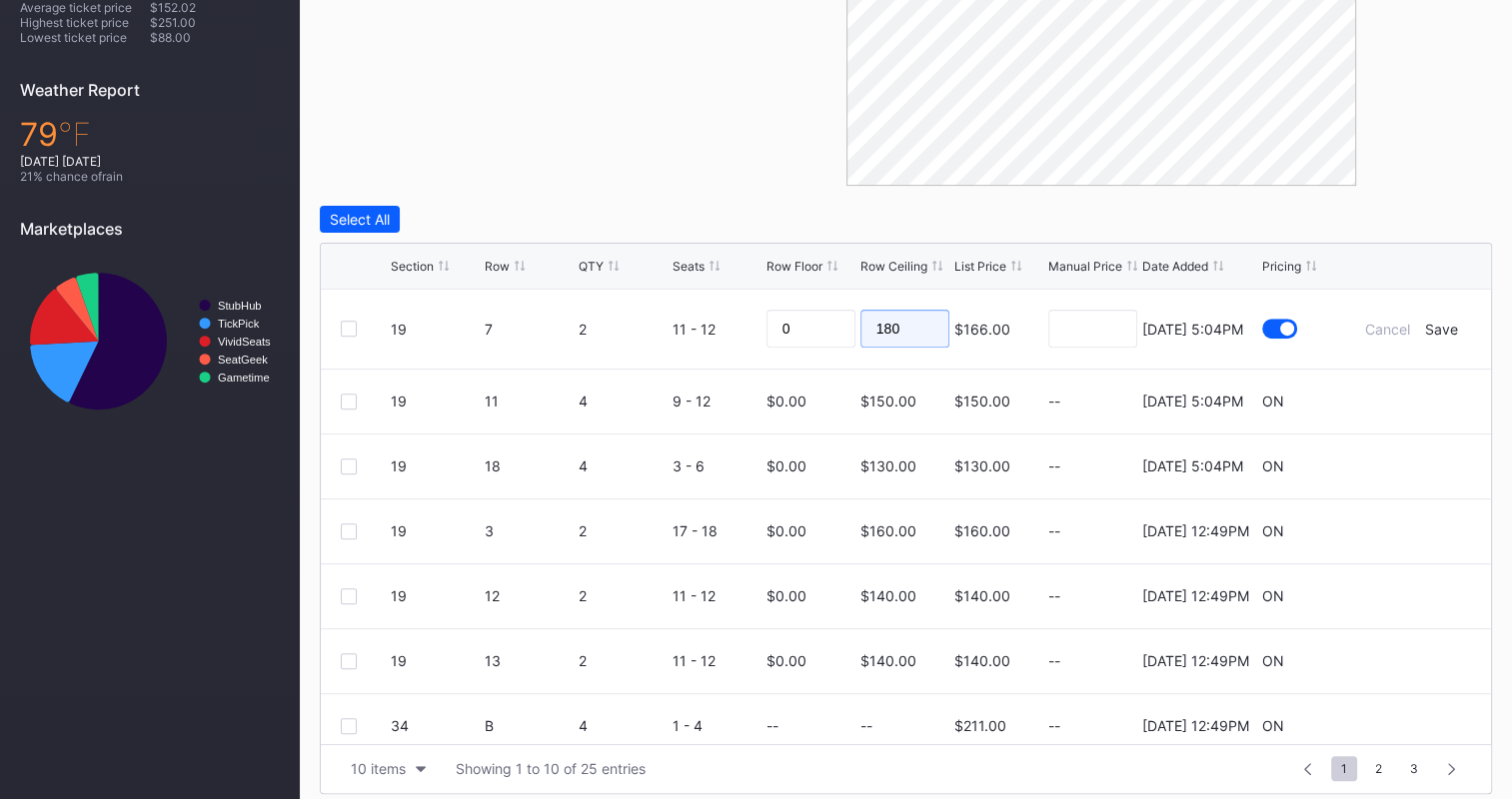 drag, startPoint x: 913, startPoint y: 325, endPoint x: 840, endPoint y: 311, distance: 74.330344 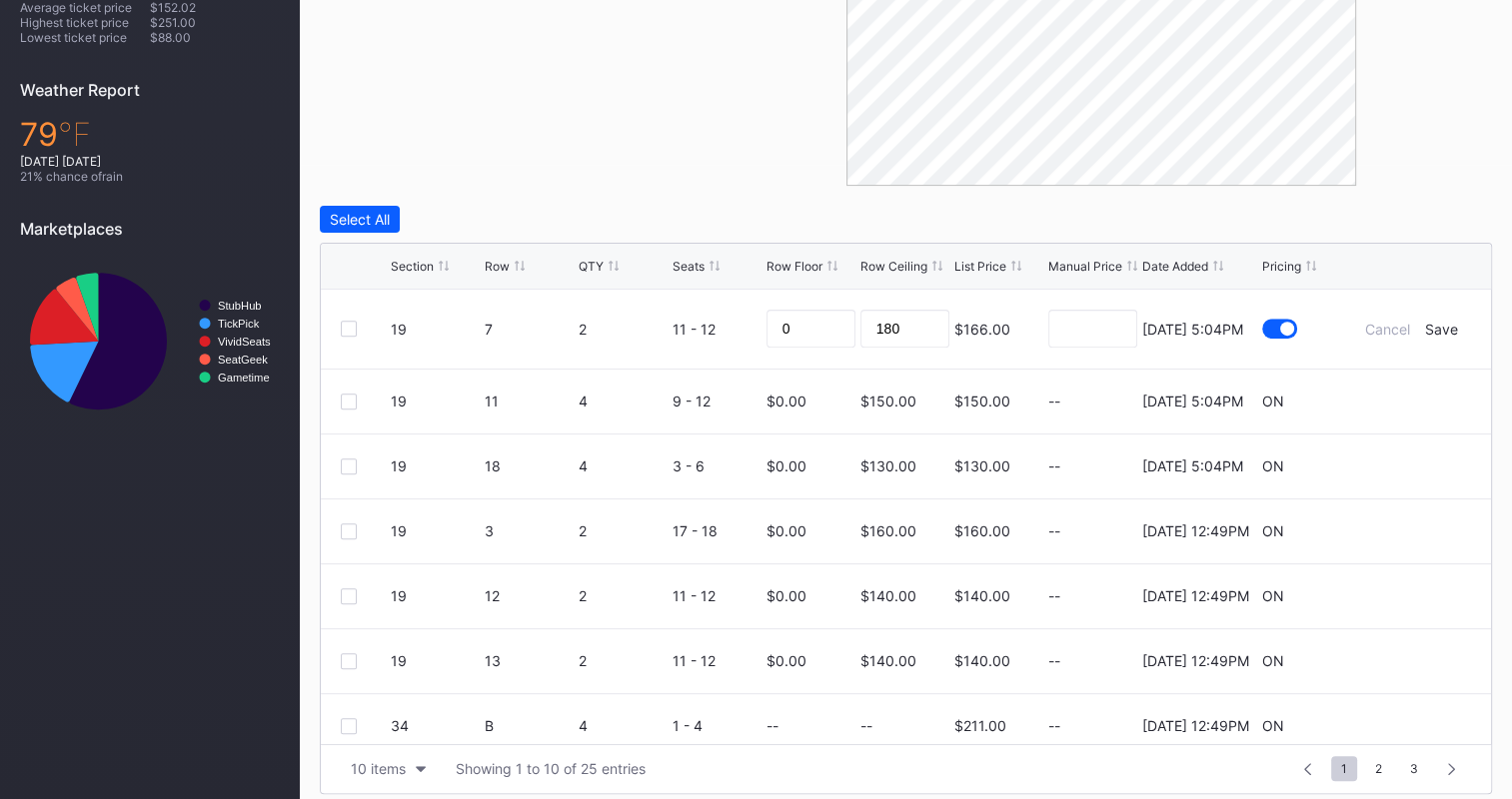 click at bounding box center (1101, -24) 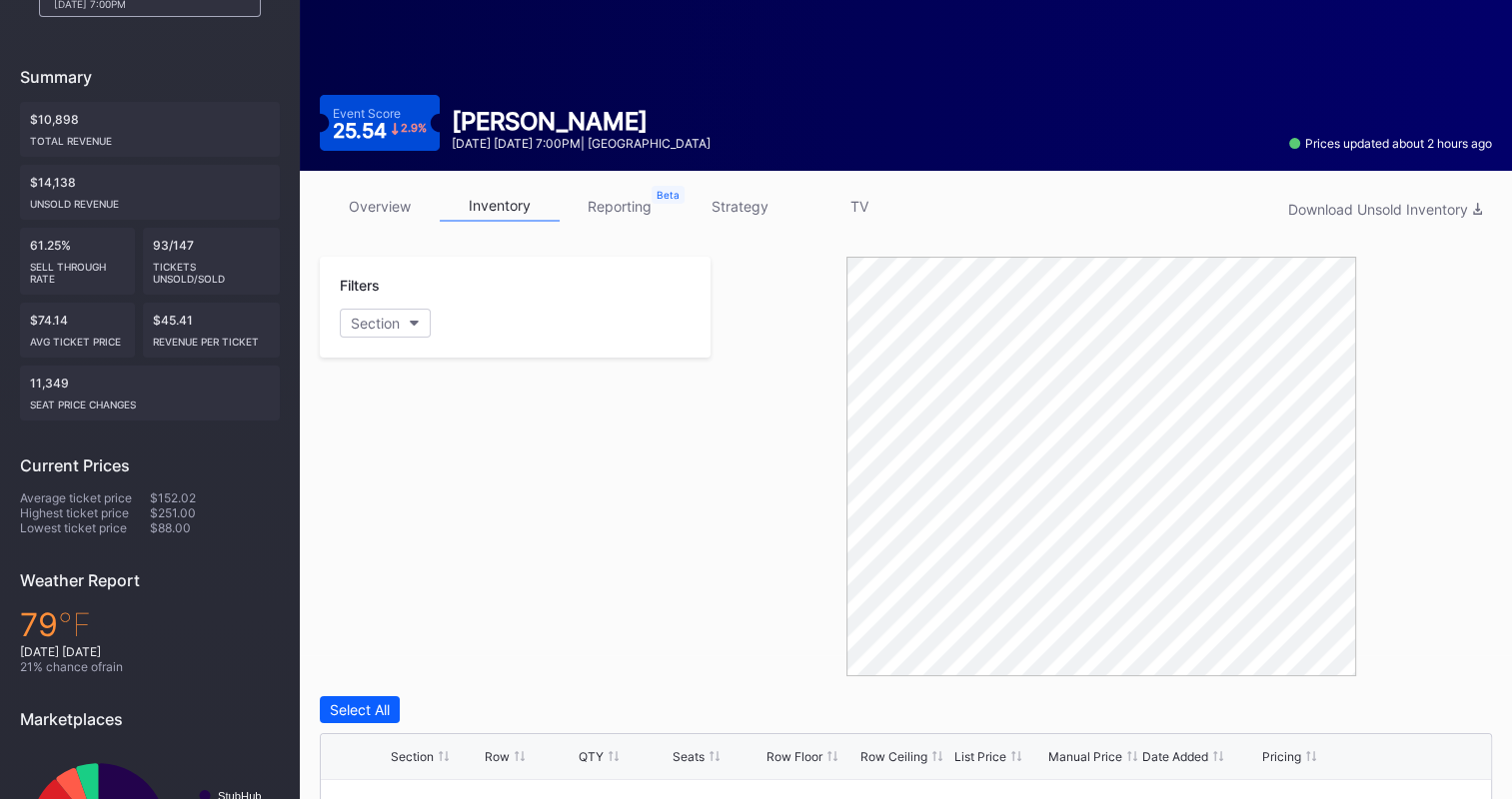 scroll, scrollTop: 139, scrollLeft: 0, axis: vertical 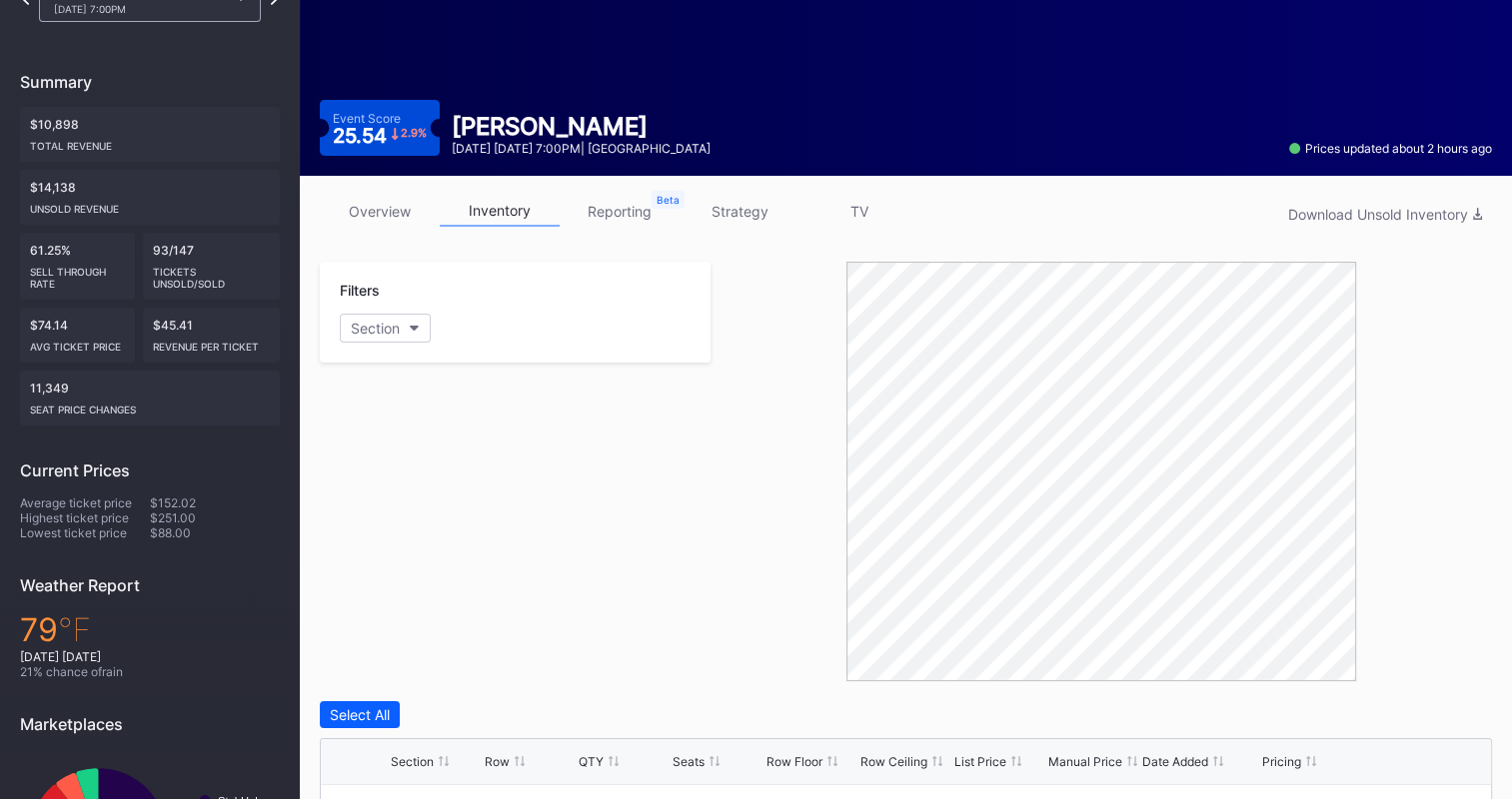 click on "overview" at bounding box center [380, 211] 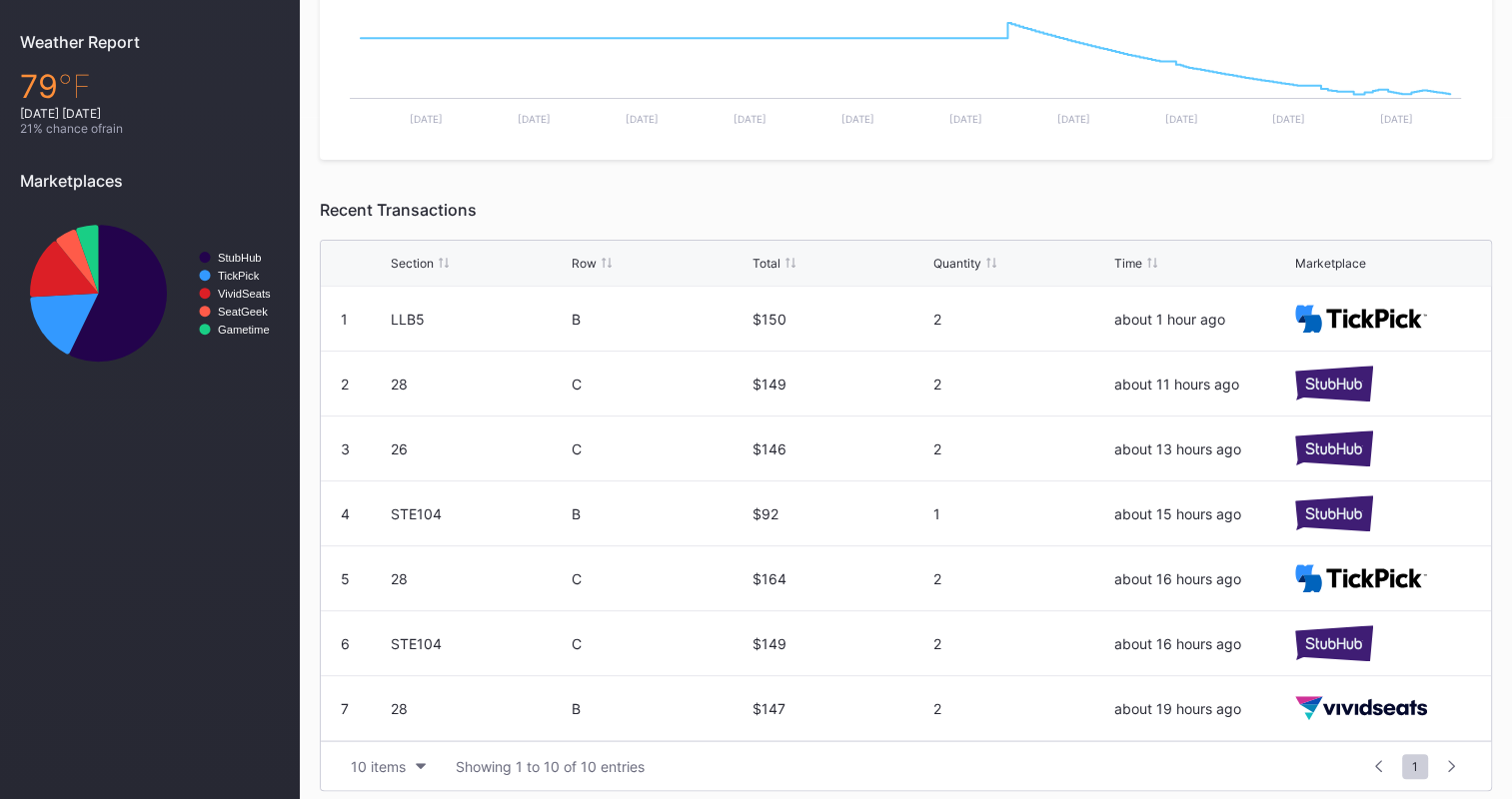 scroll, scrollTop: 691, scrollLeft: 0, axis: vertical 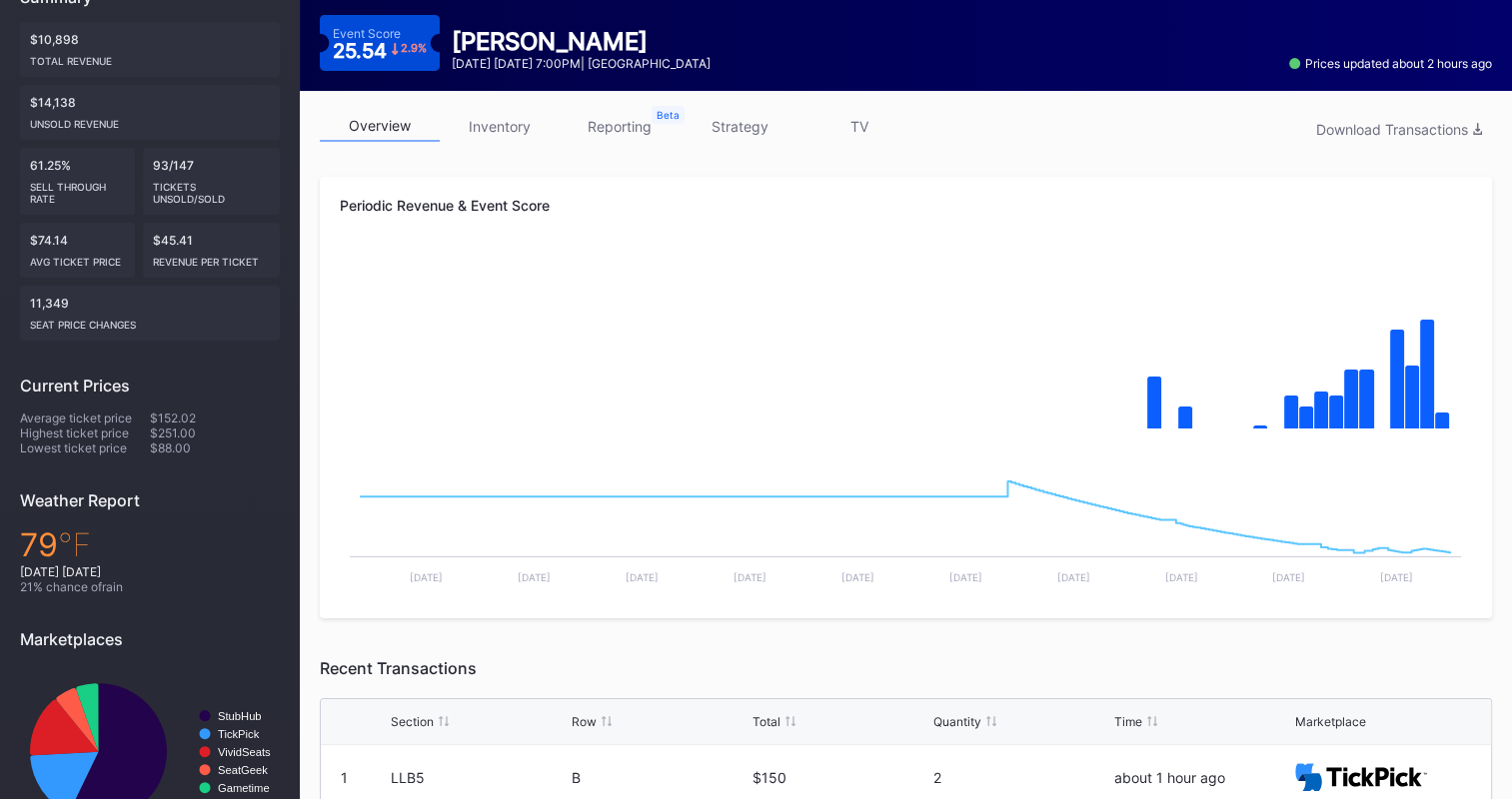 click on "inventory" at bounding box center (500, 126) 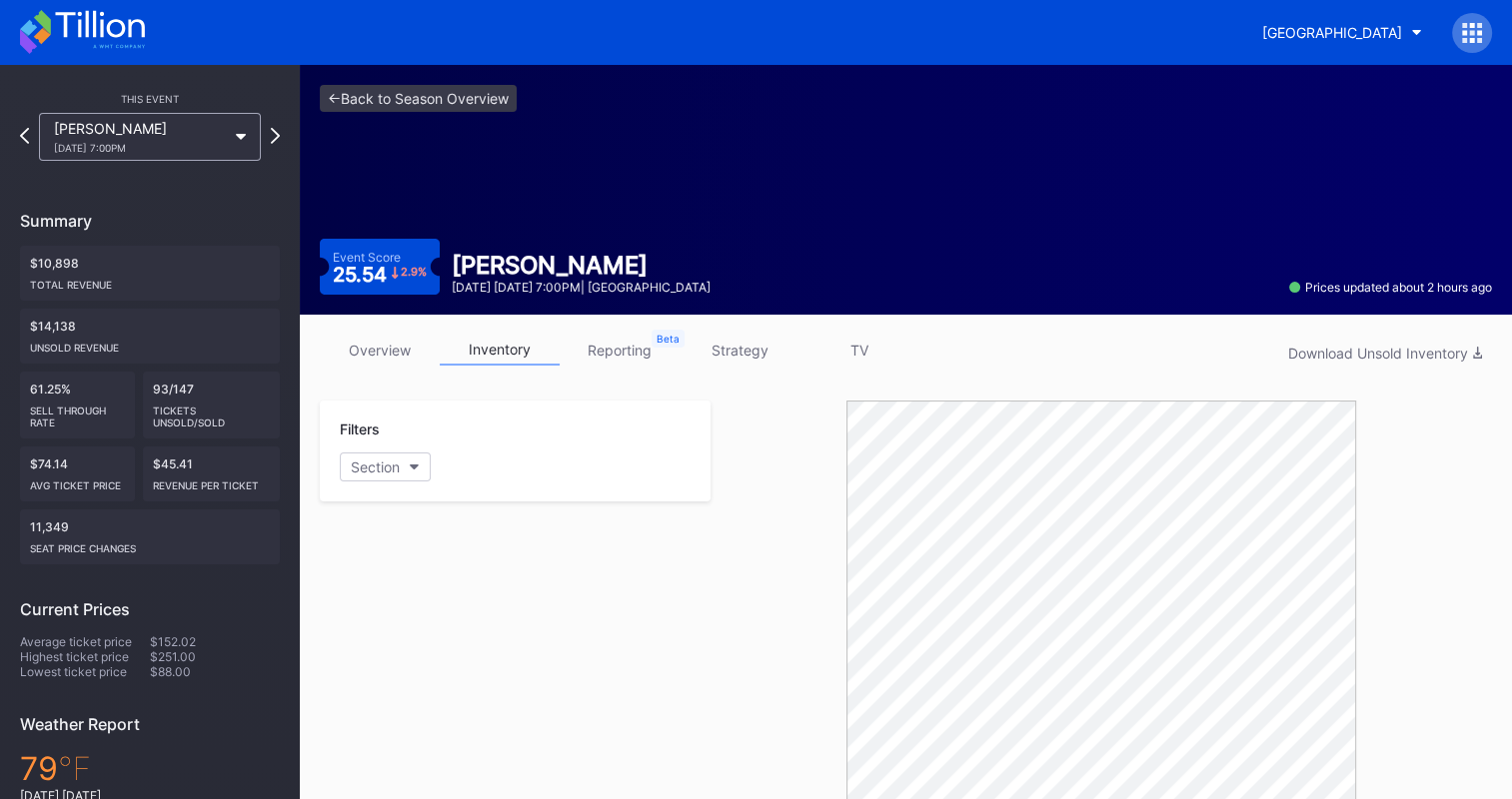 scroll, scrollTop: 20, scrollLeft: 0, axis: vertical 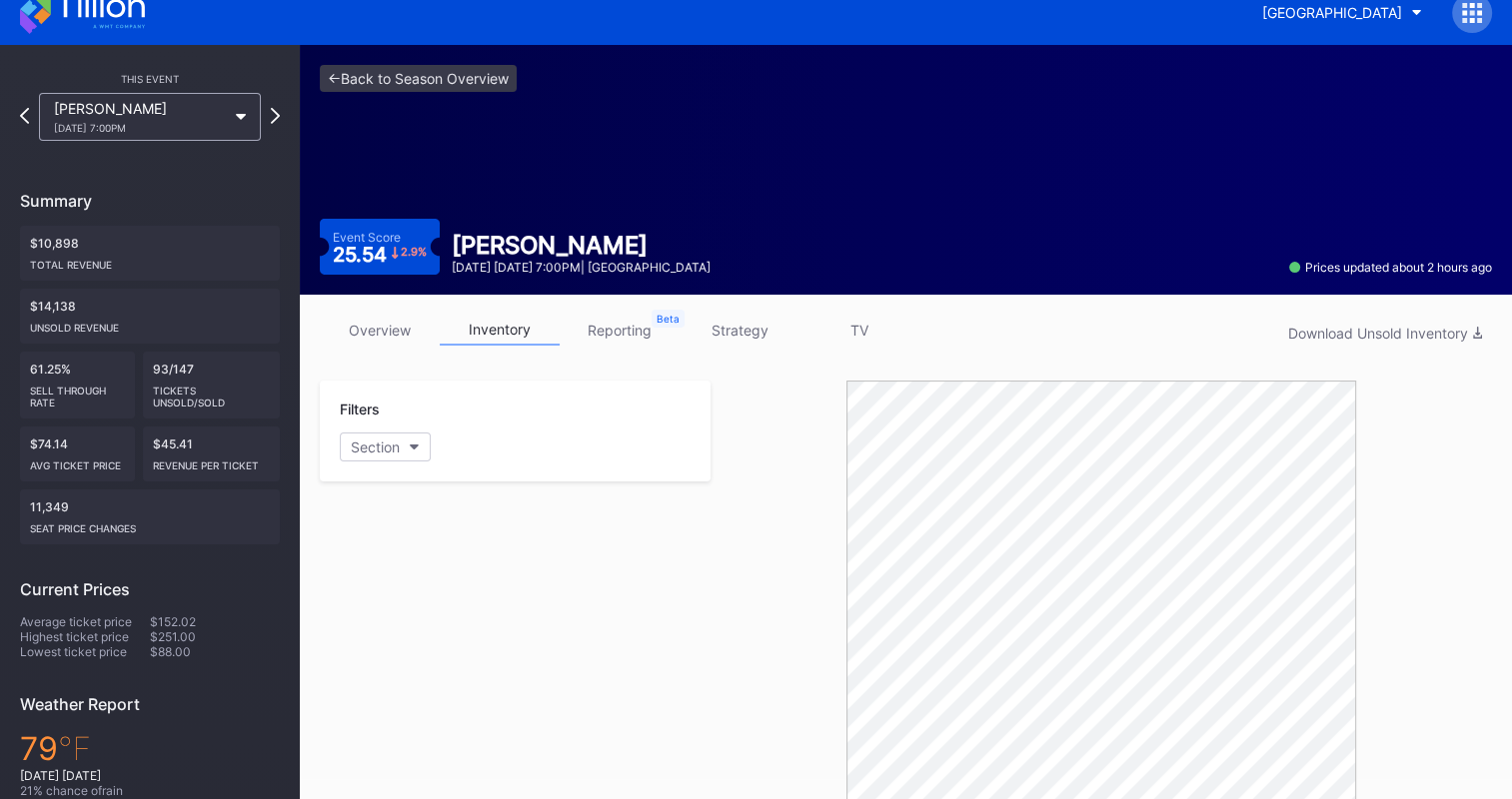 click on "overview" at bounding box center (380, 330) 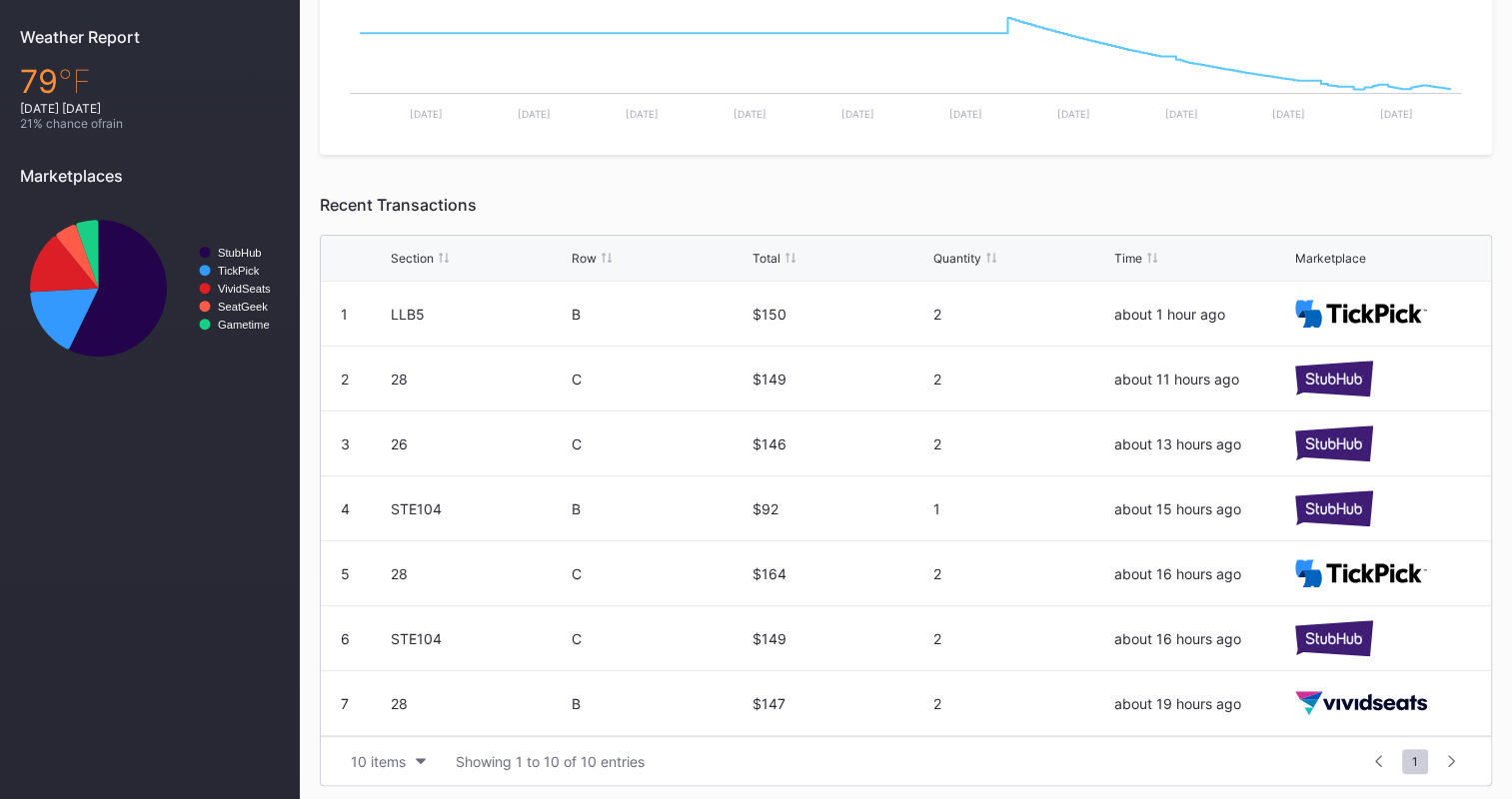 scroll, scrollTop: 691, scrollLeft: 0, axis: vertical 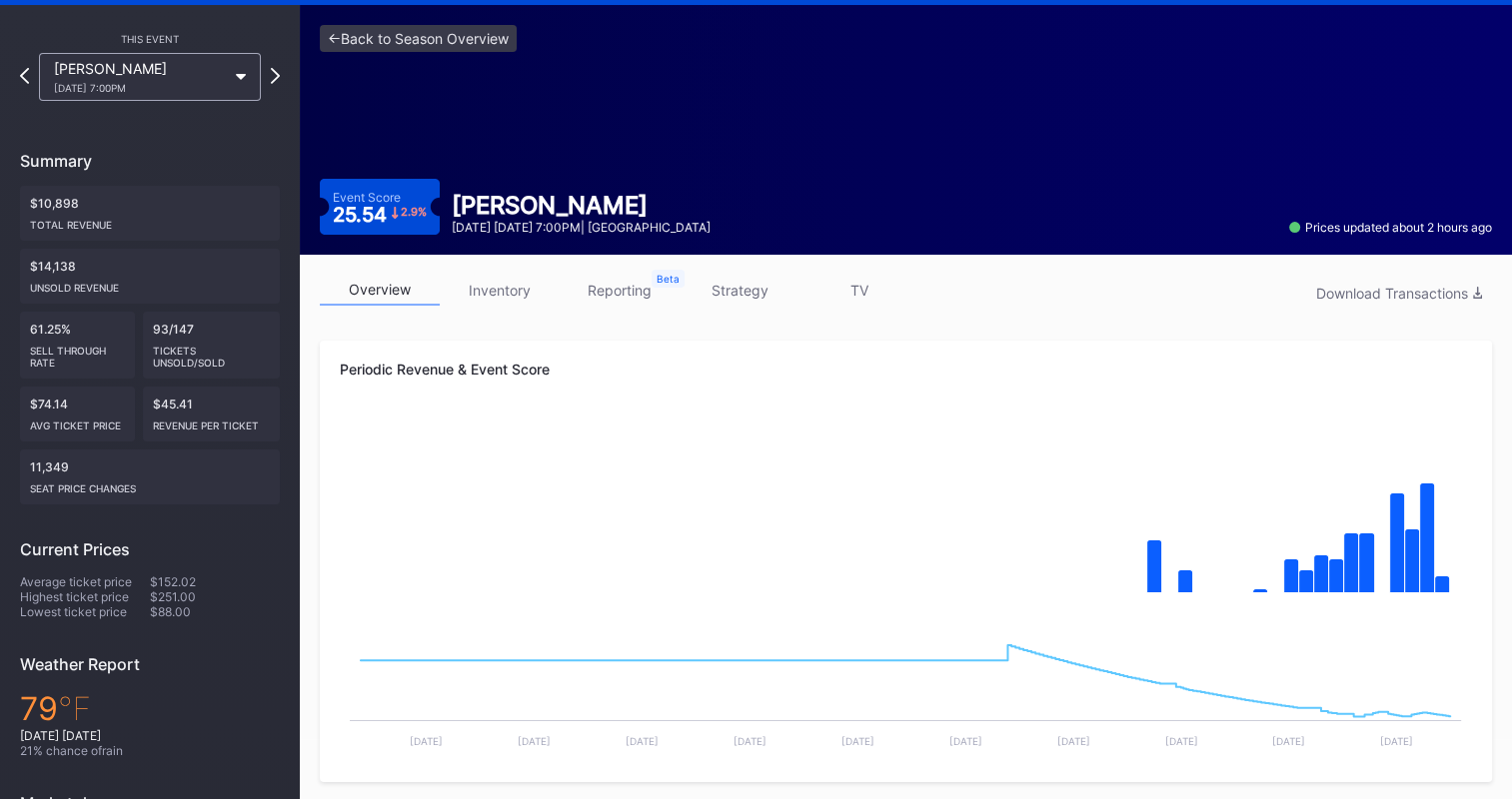 click on "inventory" at bounding box center [500, 290] 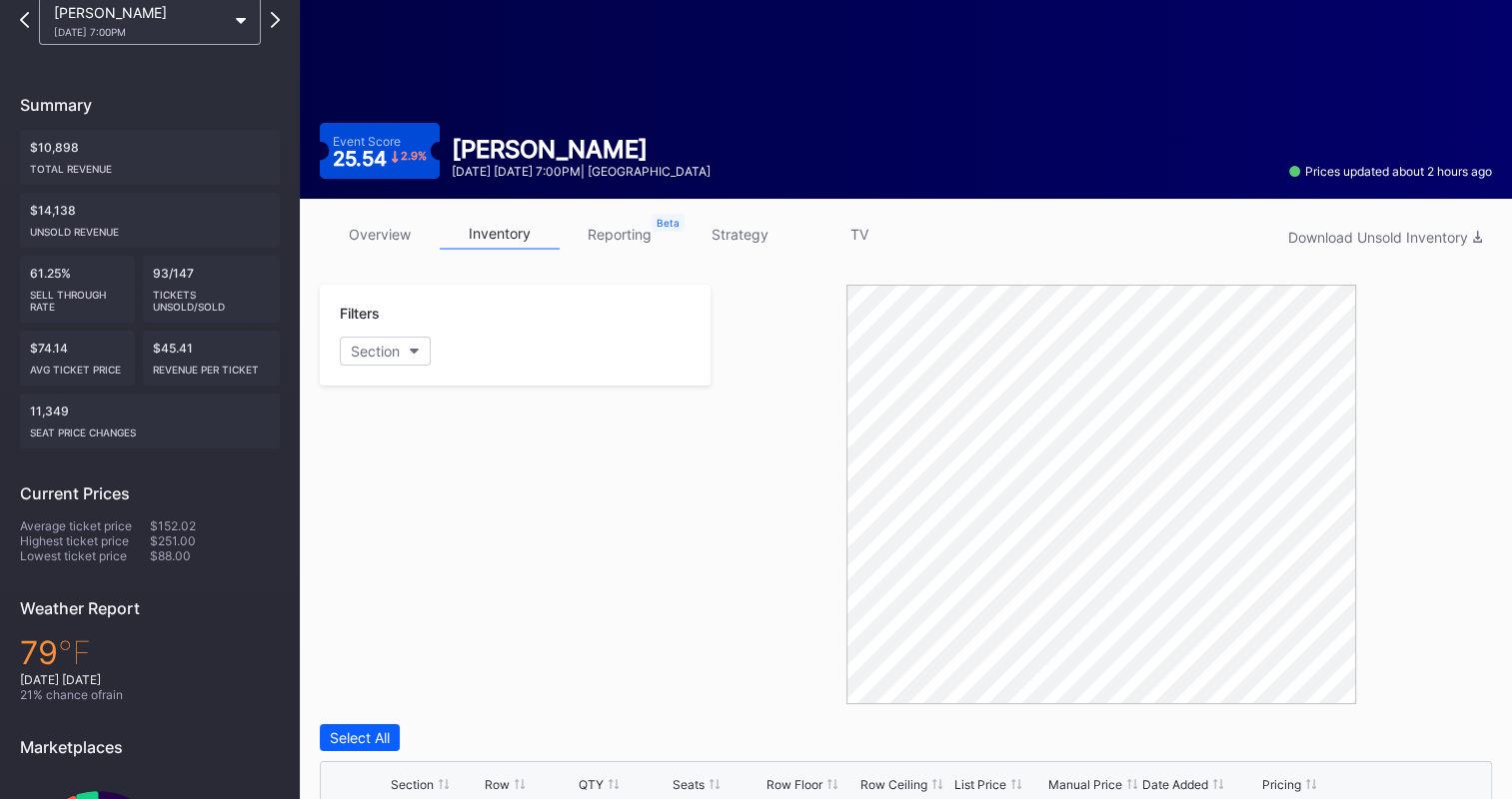 scroll, scrollTop: 107, scrollLeft: 0, axis: vertical 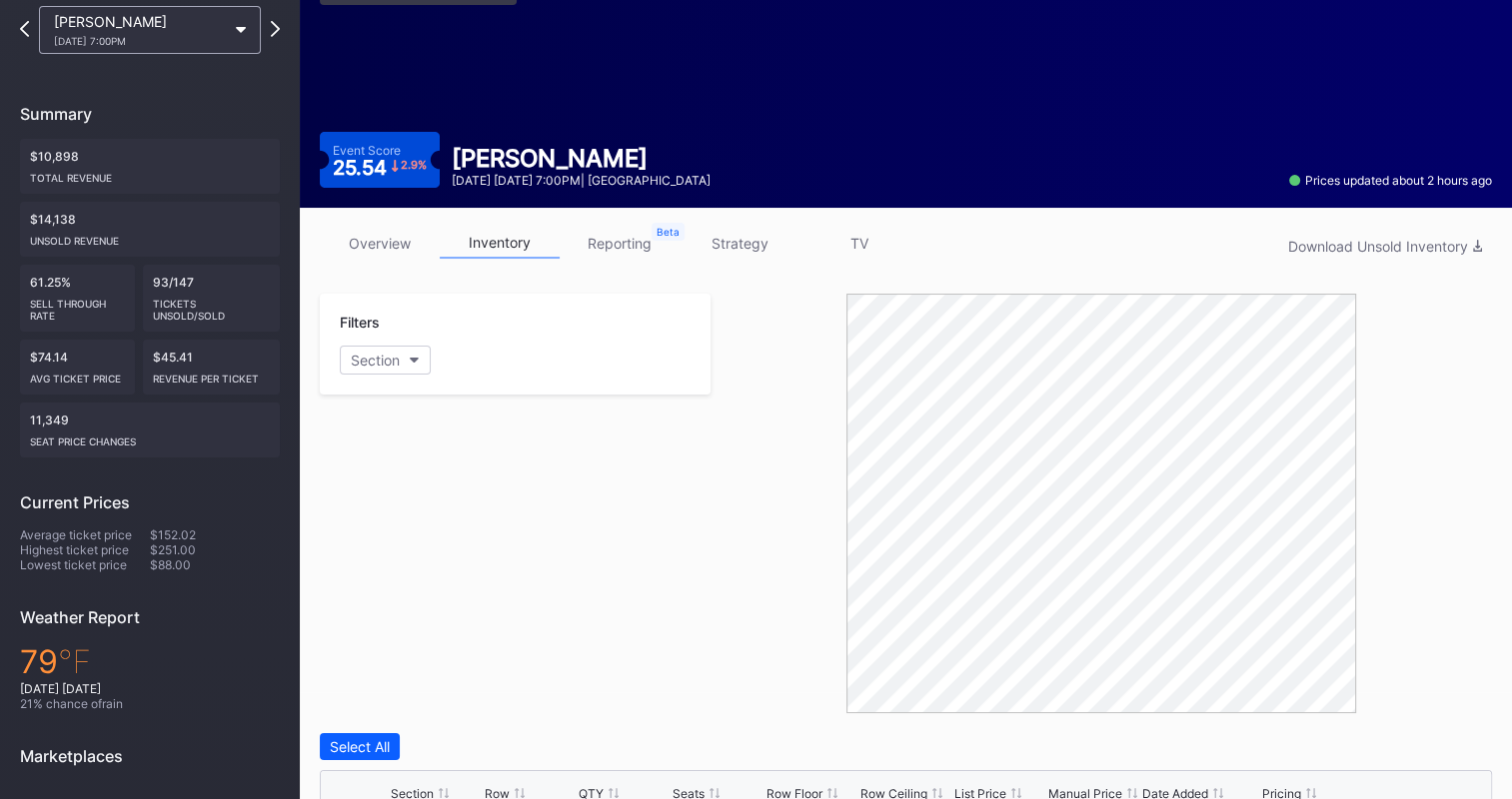 click on "overview" at bounding box center (380, 243) 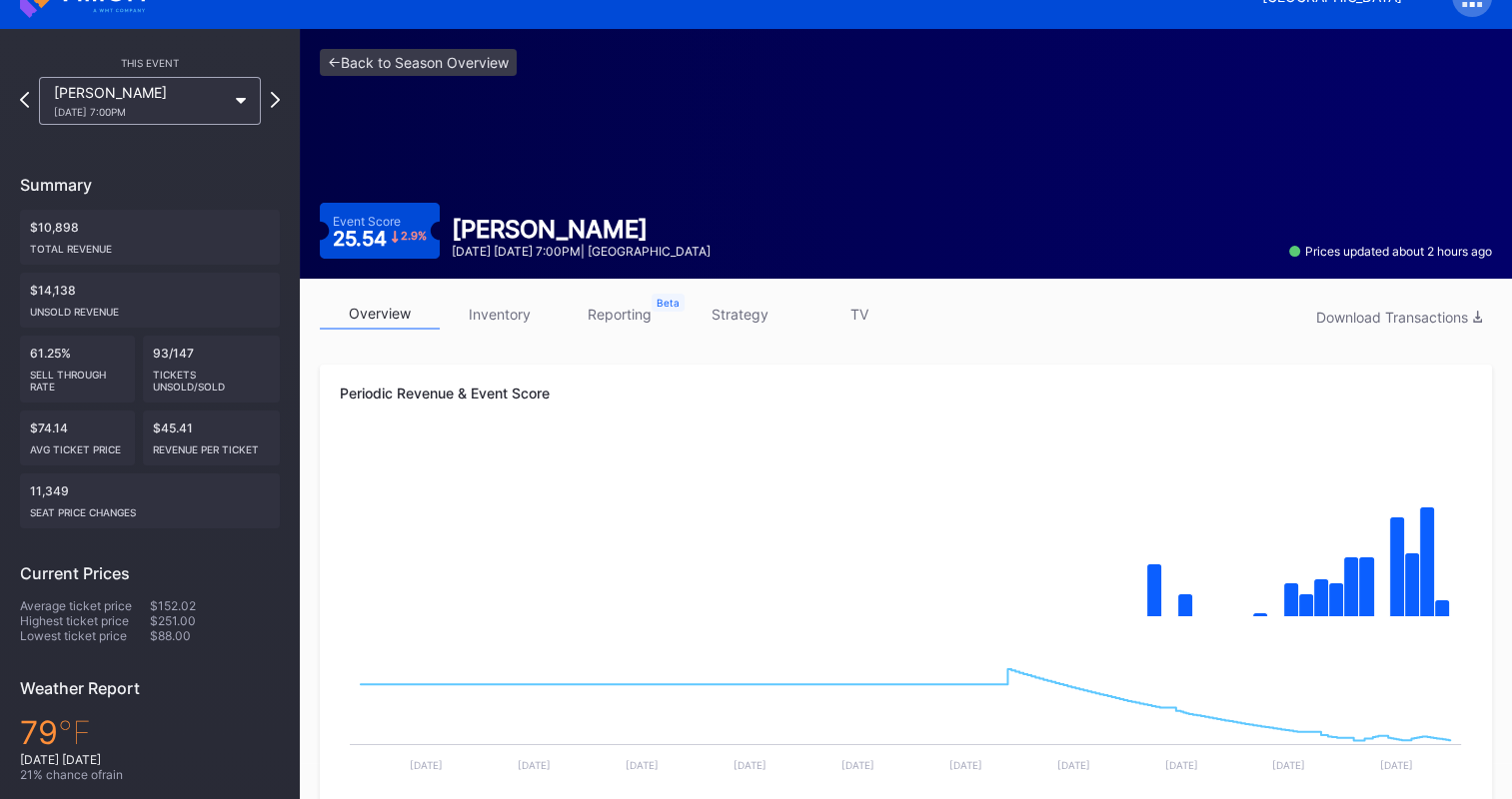 scroll, scrollTop: 28, scrollLeft: 0, axis: vertical 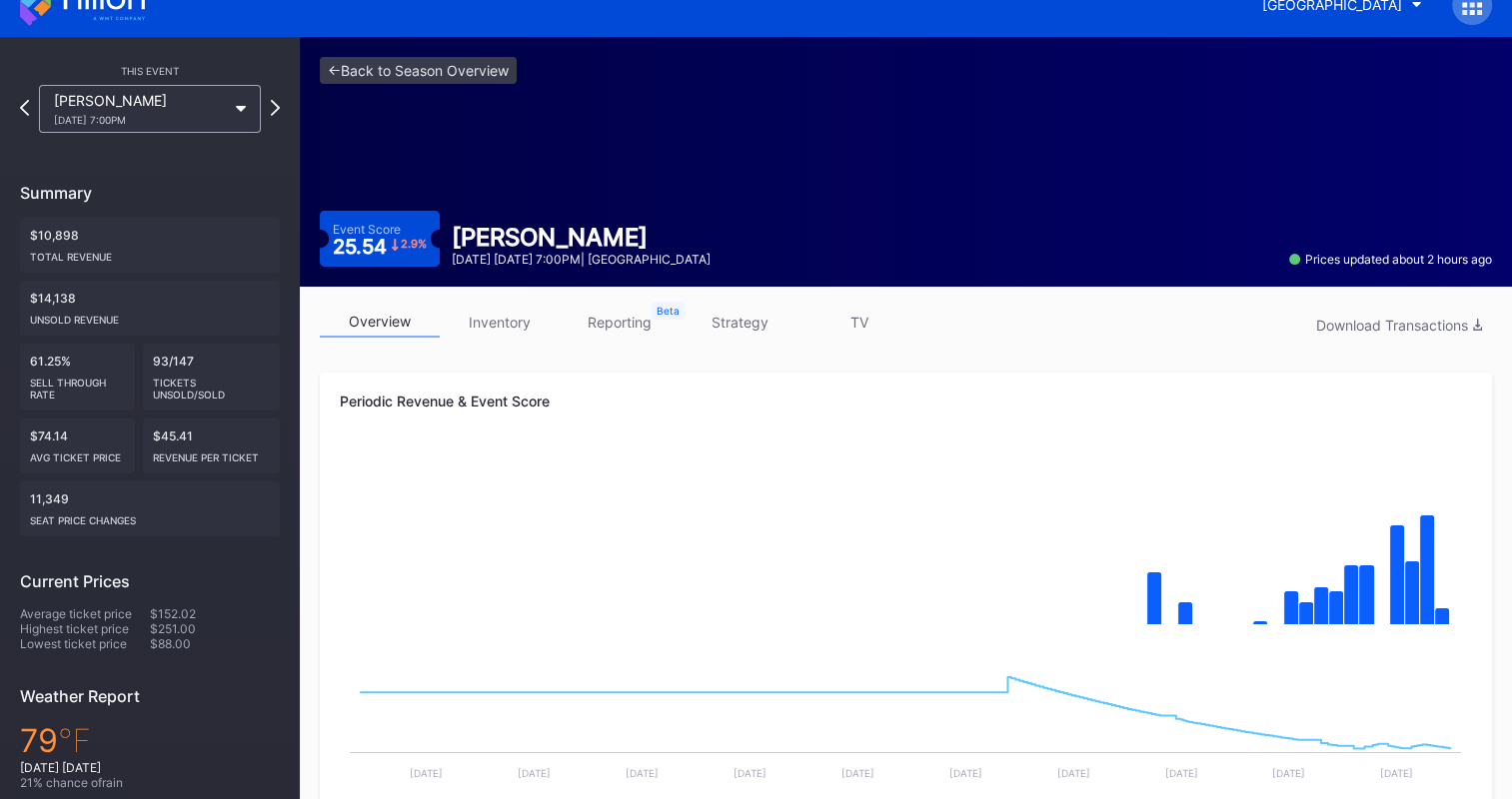click on "inventory" at bounding box center [500, 322] 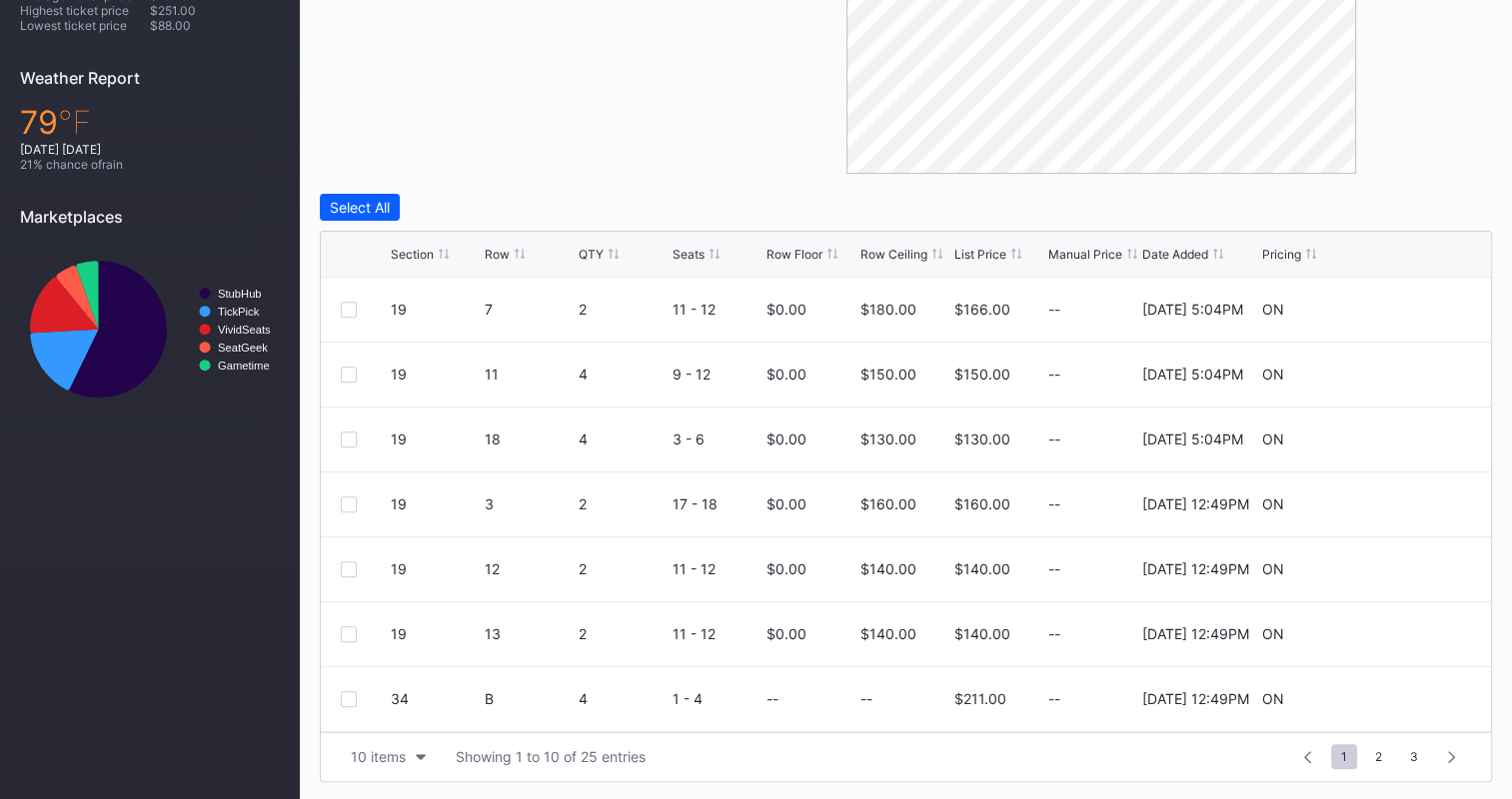 scroll, scrollTop: 647, scrollLeft: 0, axis: vertical 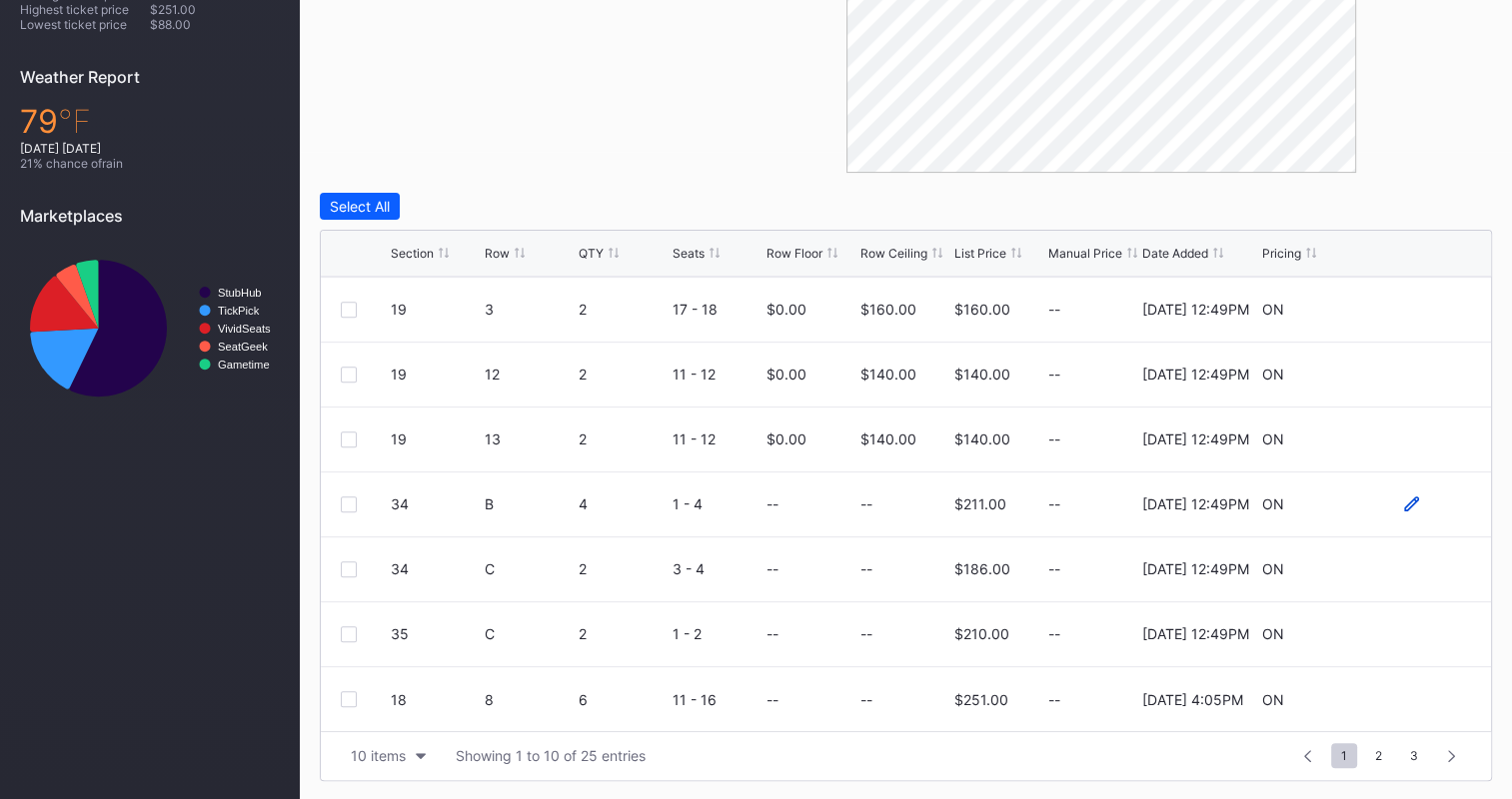 click 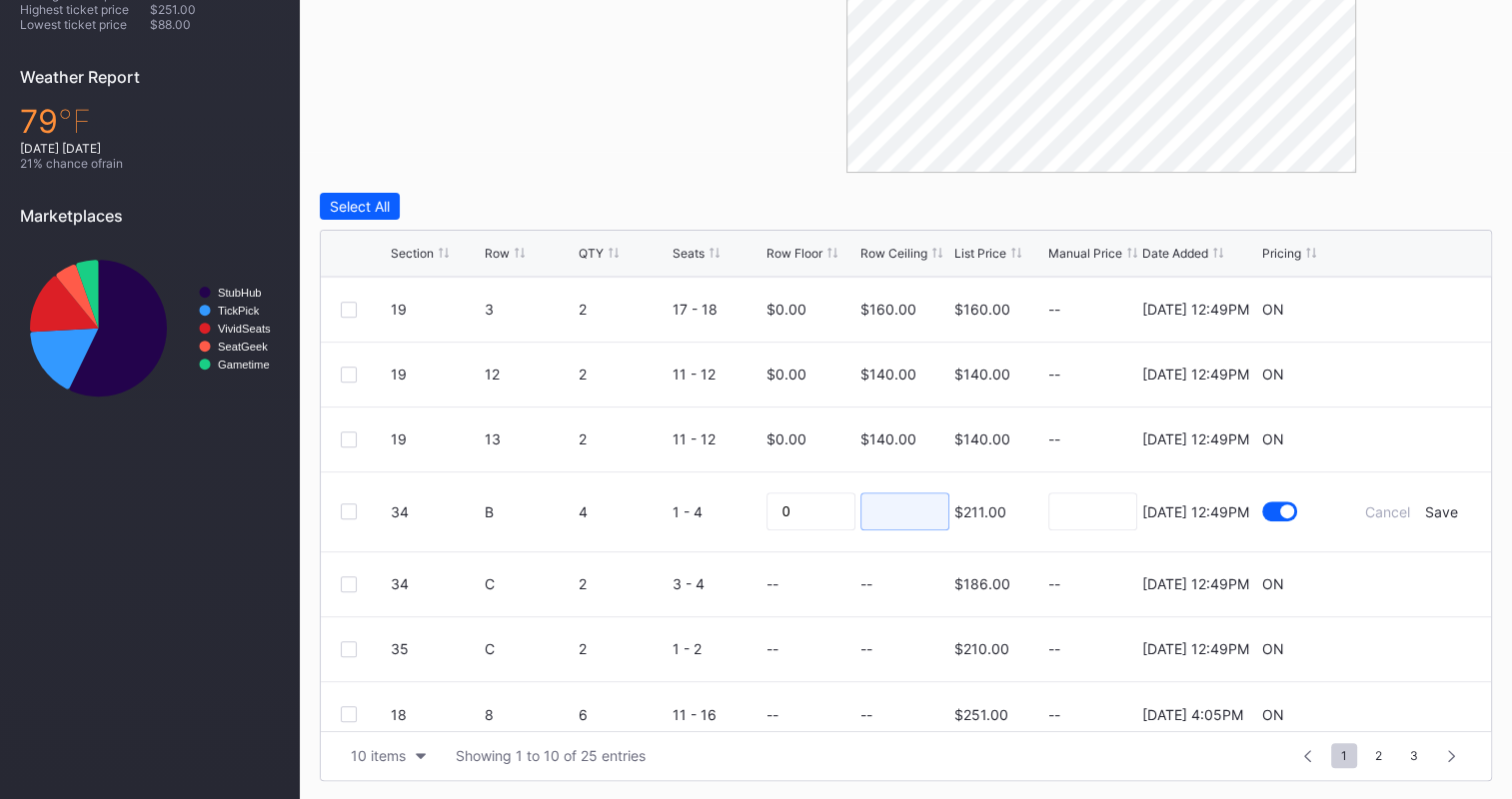 click at bounding box center (904, 511) 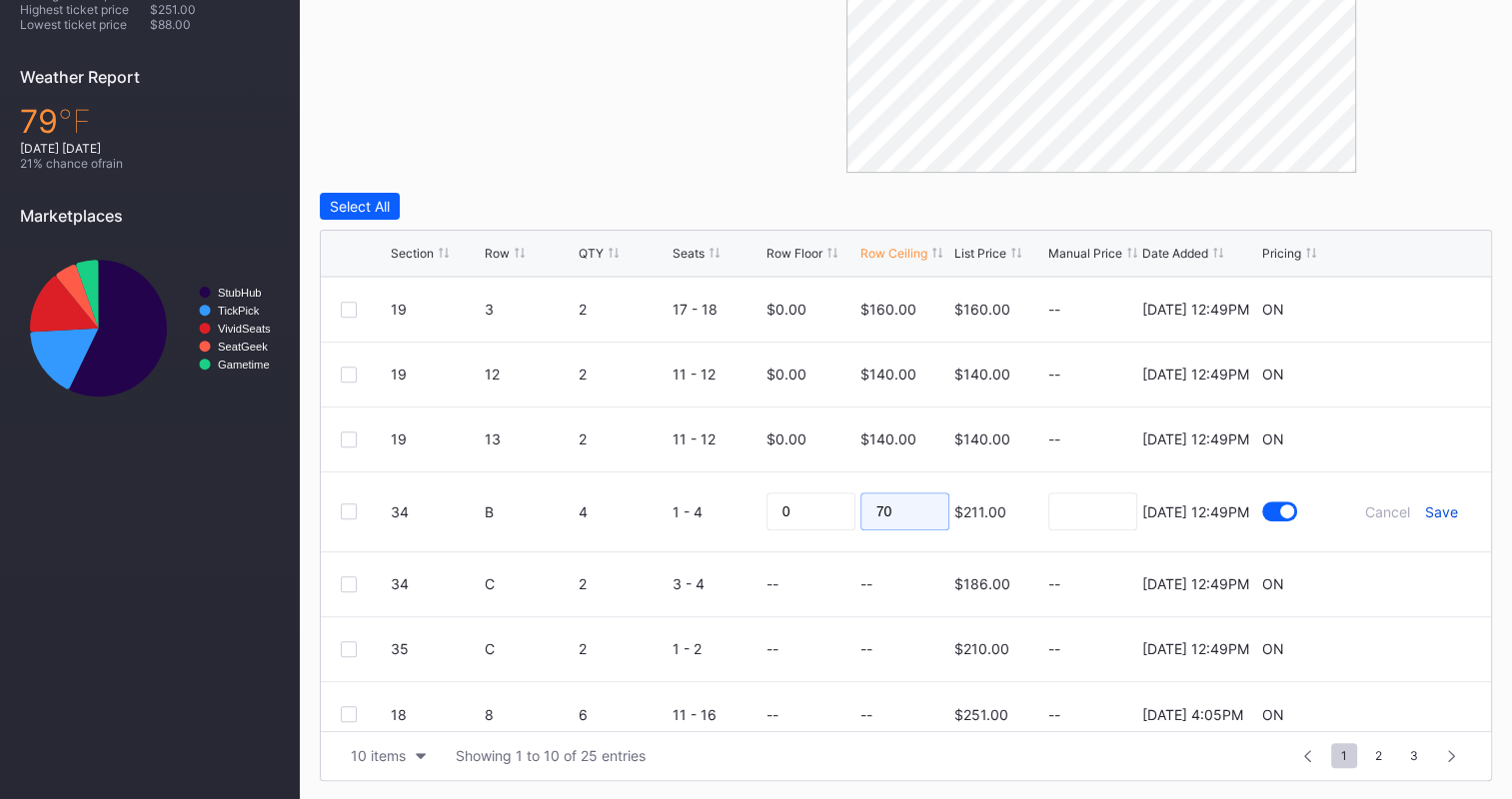 type on "70" 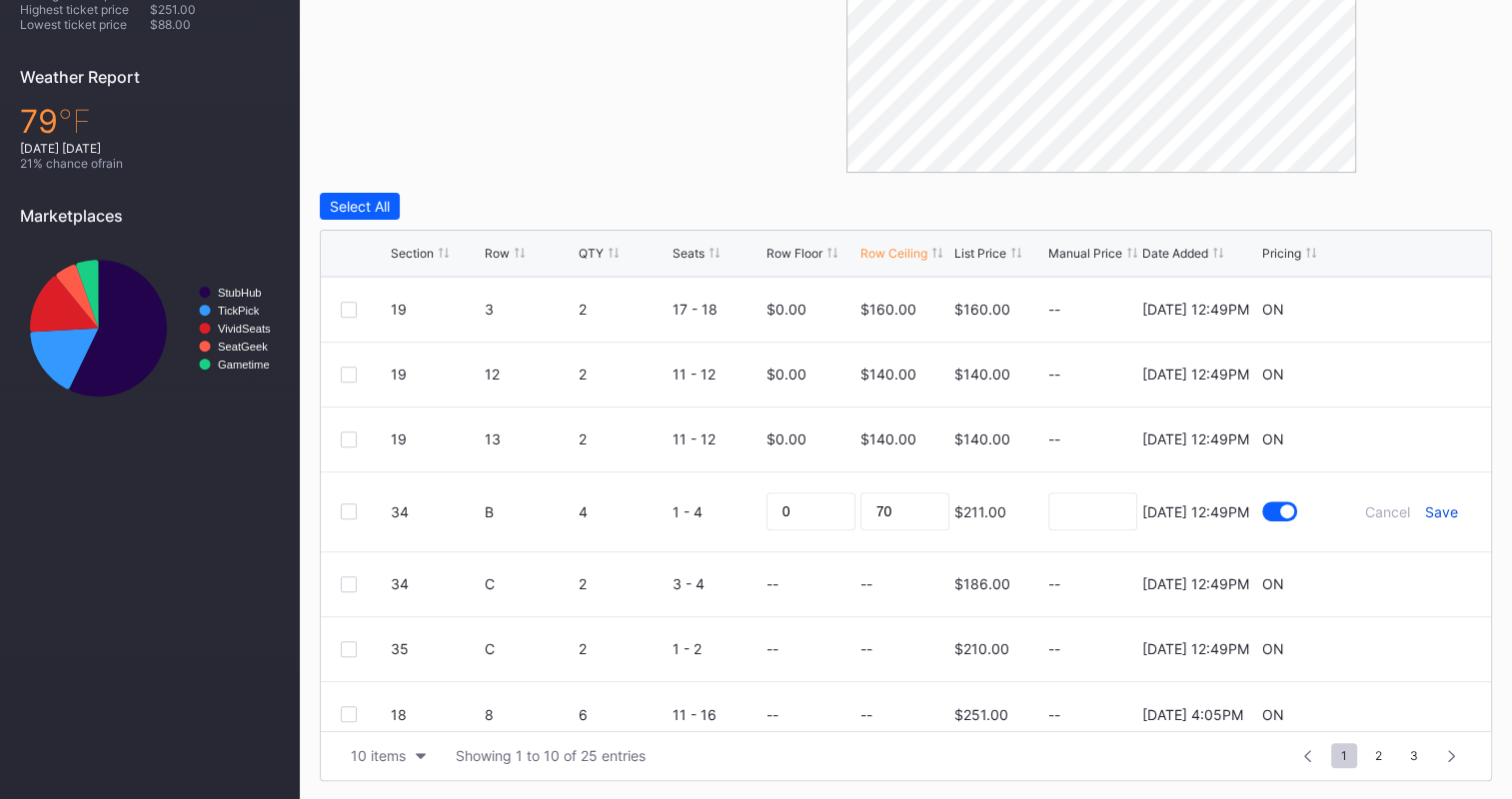 click on "Save" at bounding box center (1441, 511) 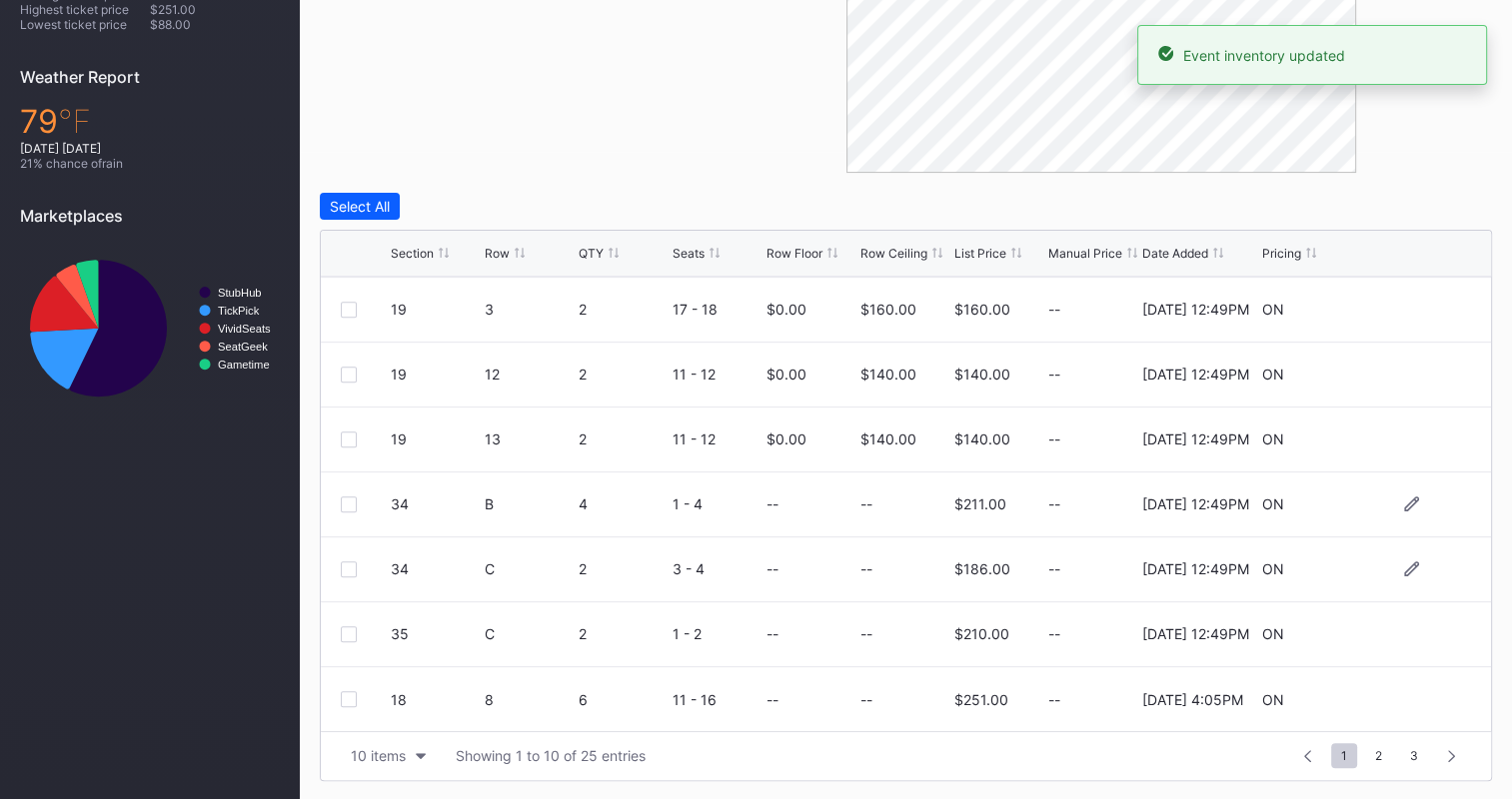 scroll, scrollTop: 0, scrollLeft: 0, axis: both 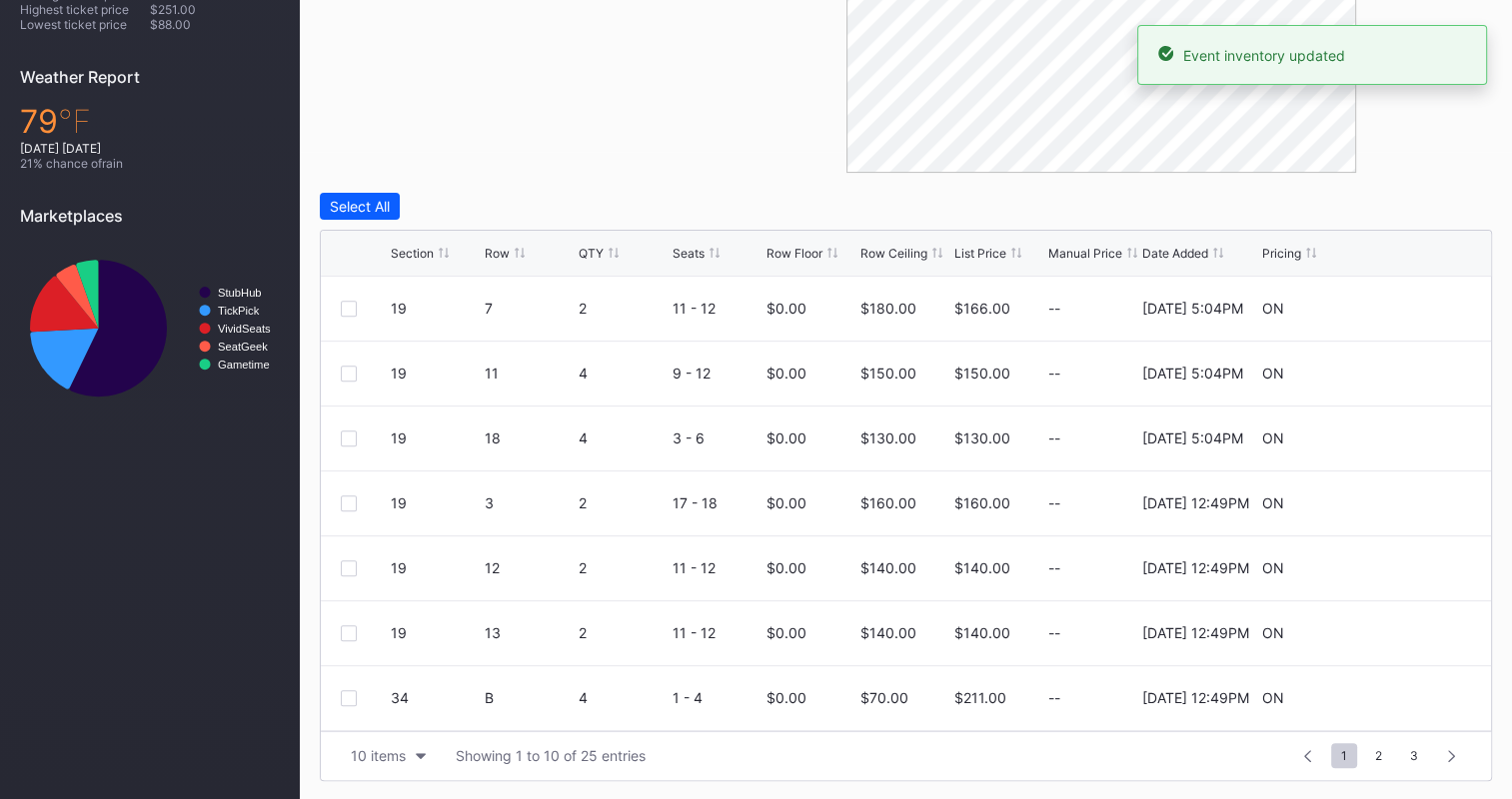 click on "19 12 2 11 - 12 $0.00 $140.00 $140.00 -- [DATE] 12:49PM ON" at bounding box center [905, 568] 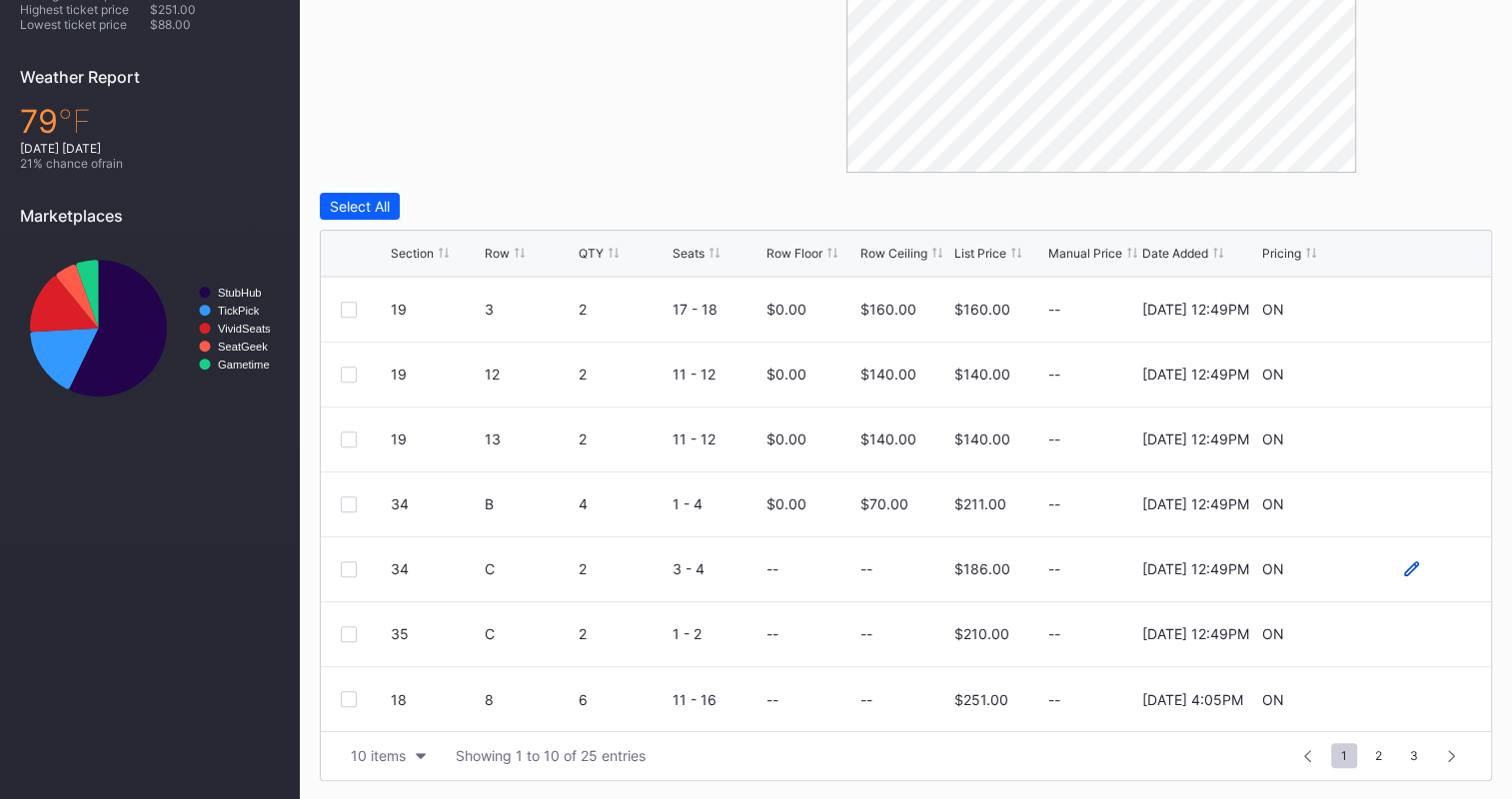 click 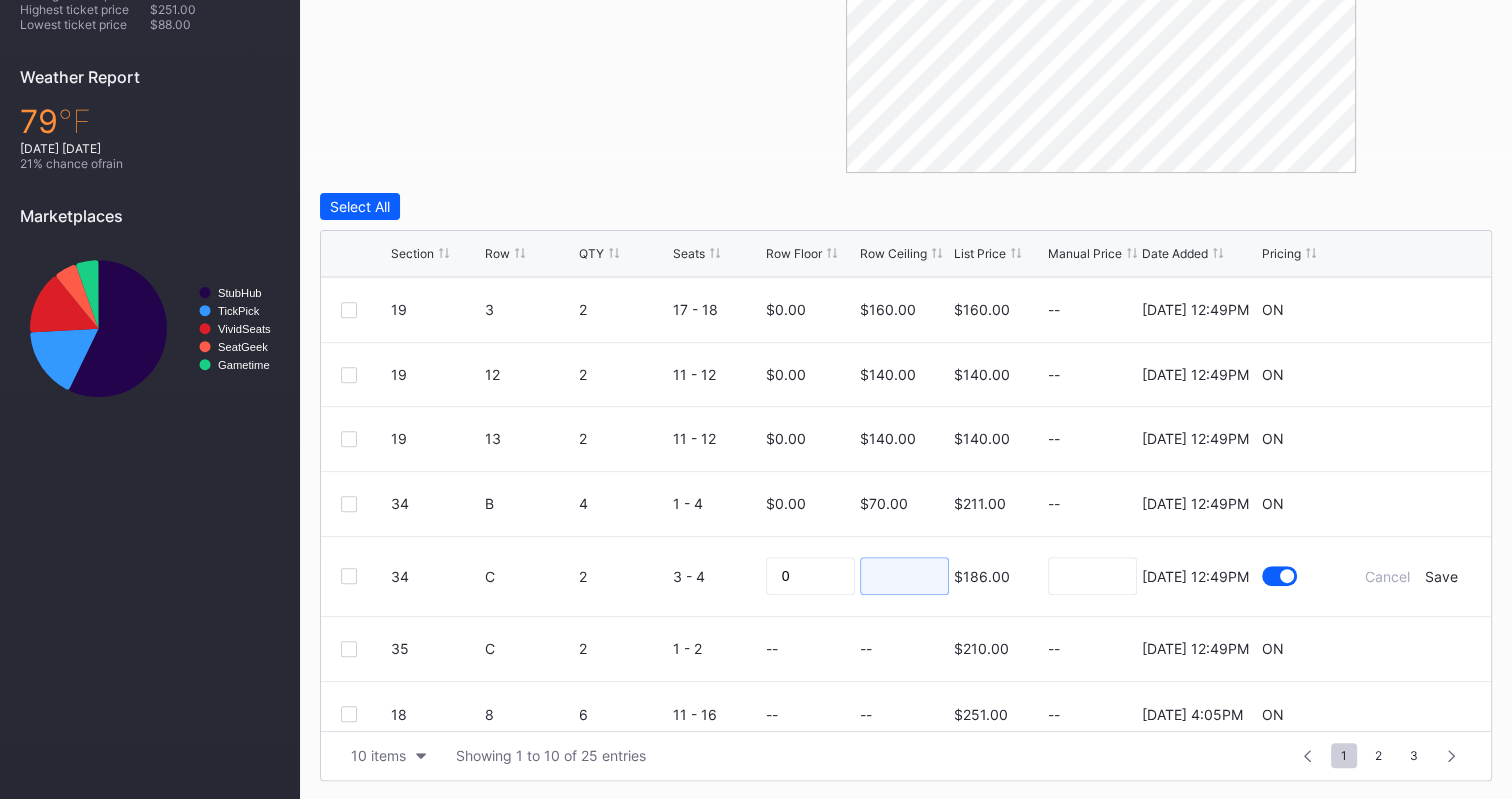 click at bounding box center [904, 576] 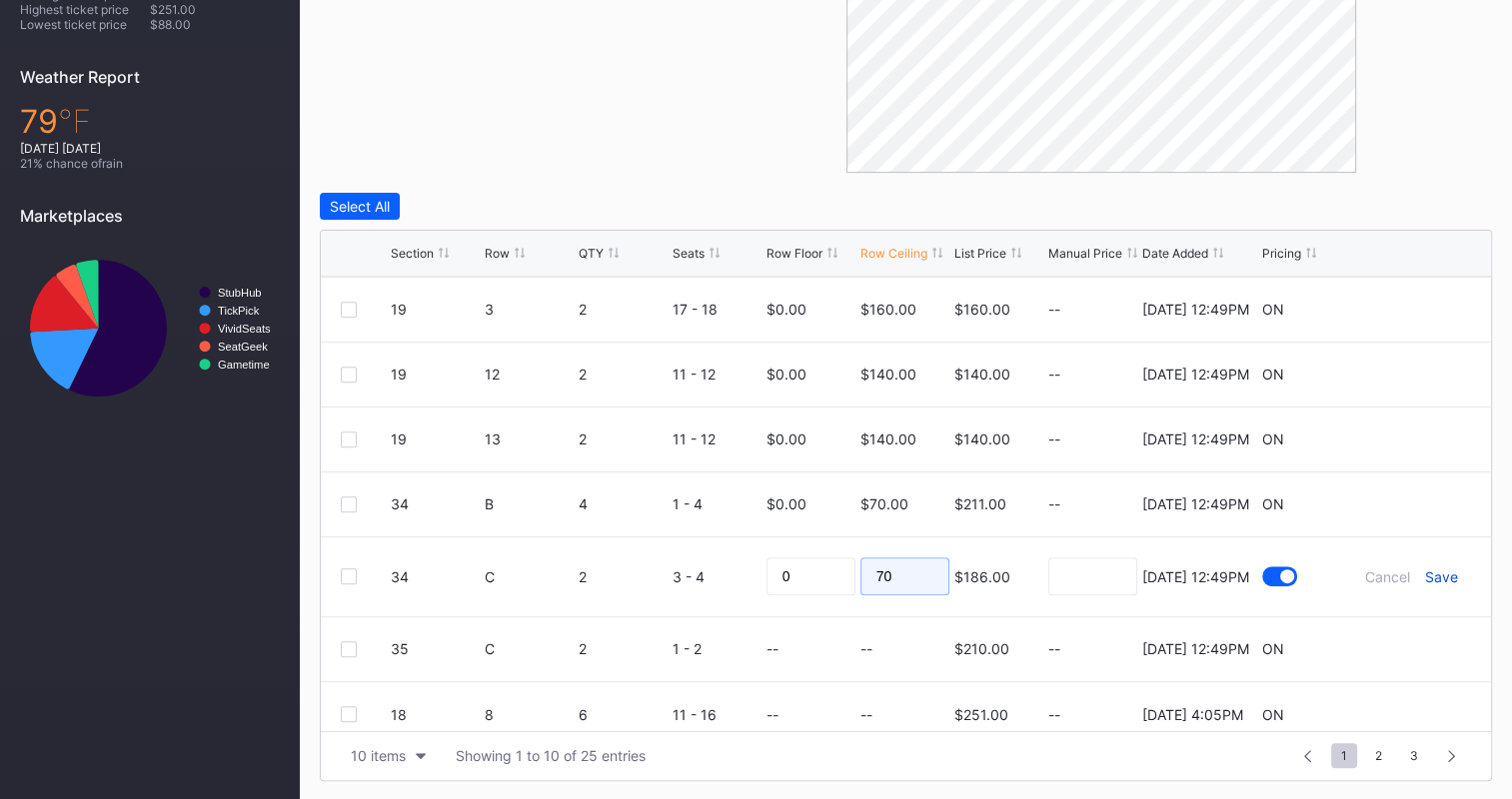 type on "70" 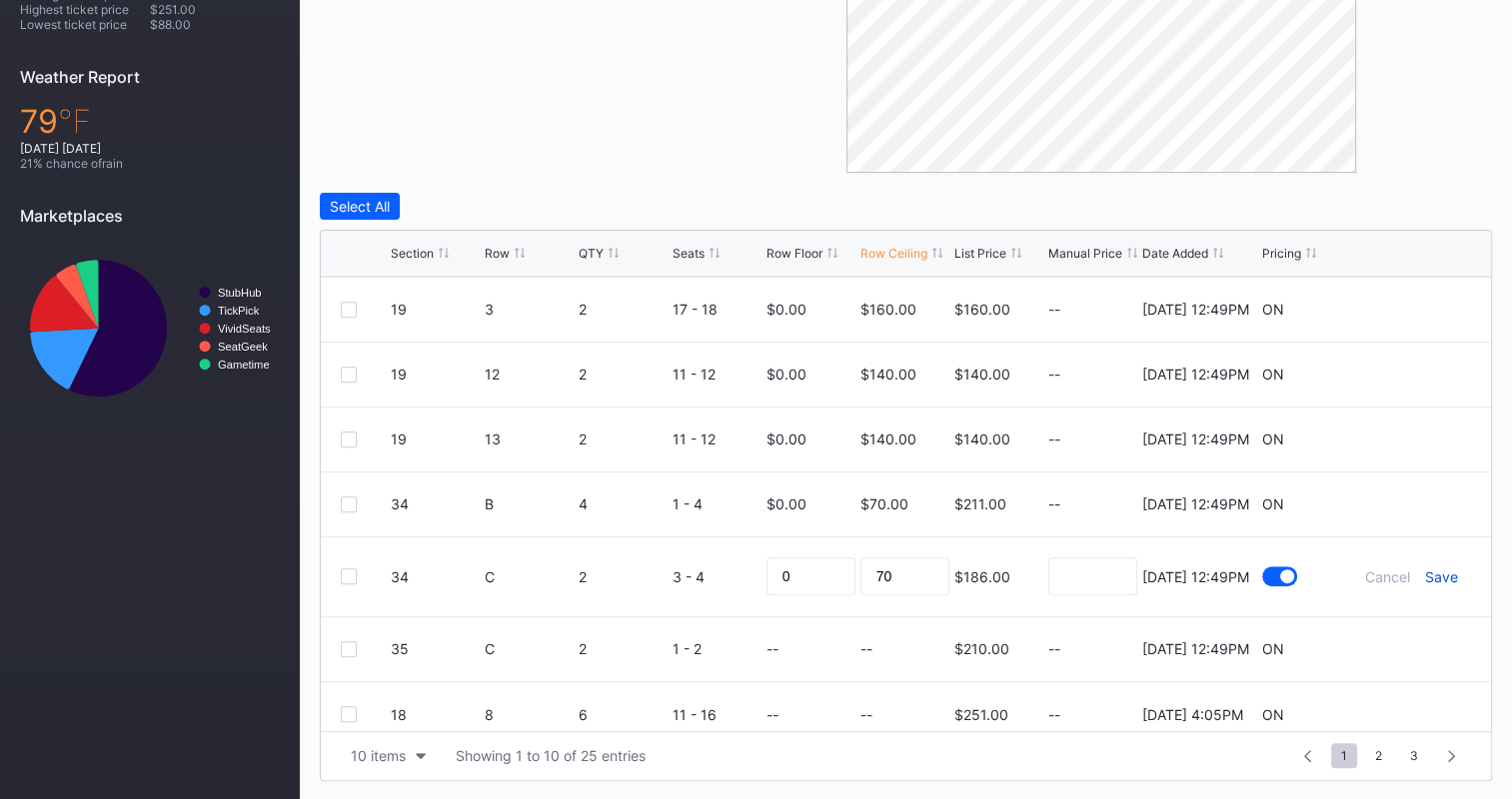 click on "Save" at bounding box center [1441, 576] 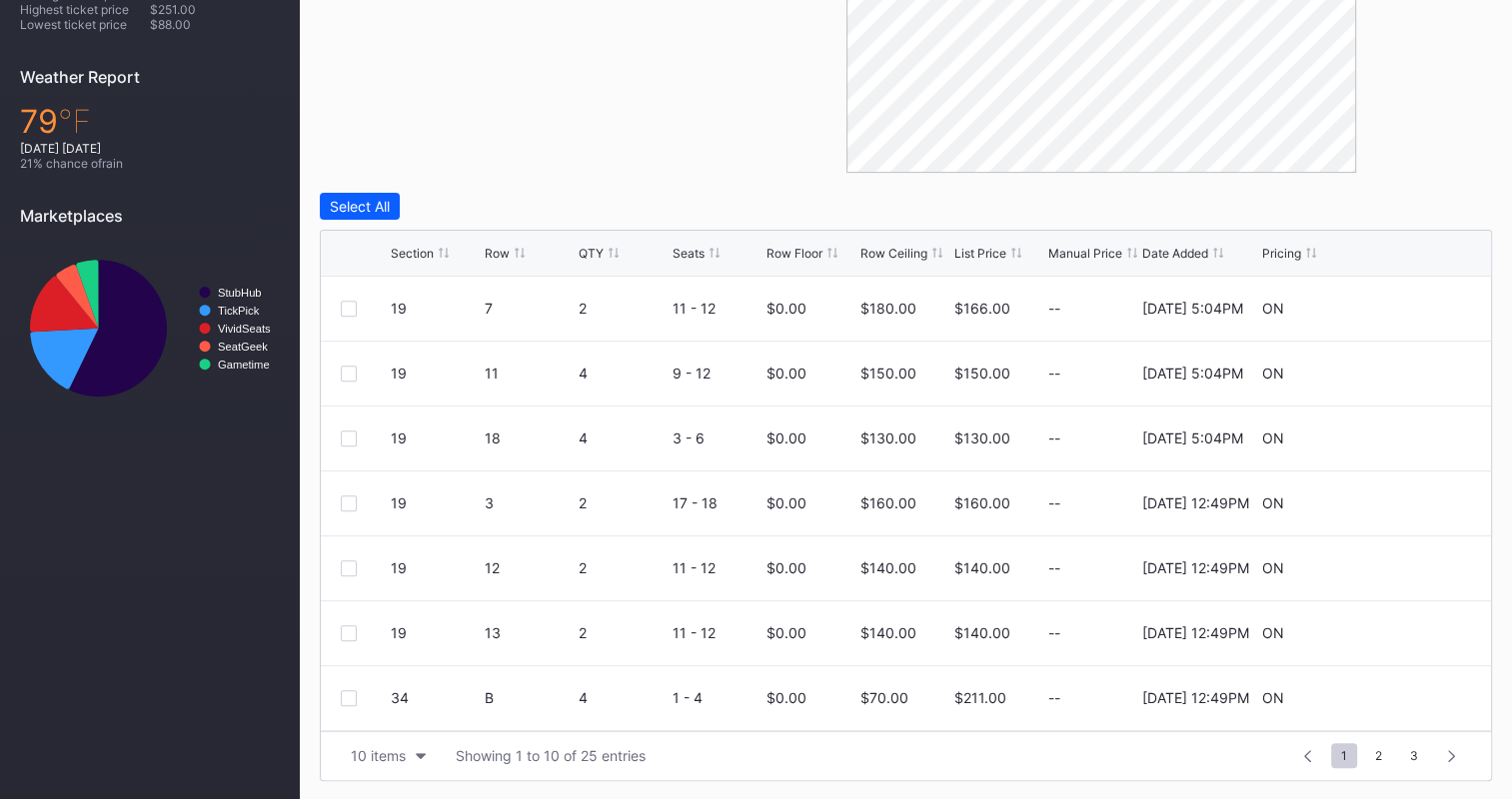 scroll, scrollTop: 194, scrollLeft: 0, axis: vertical 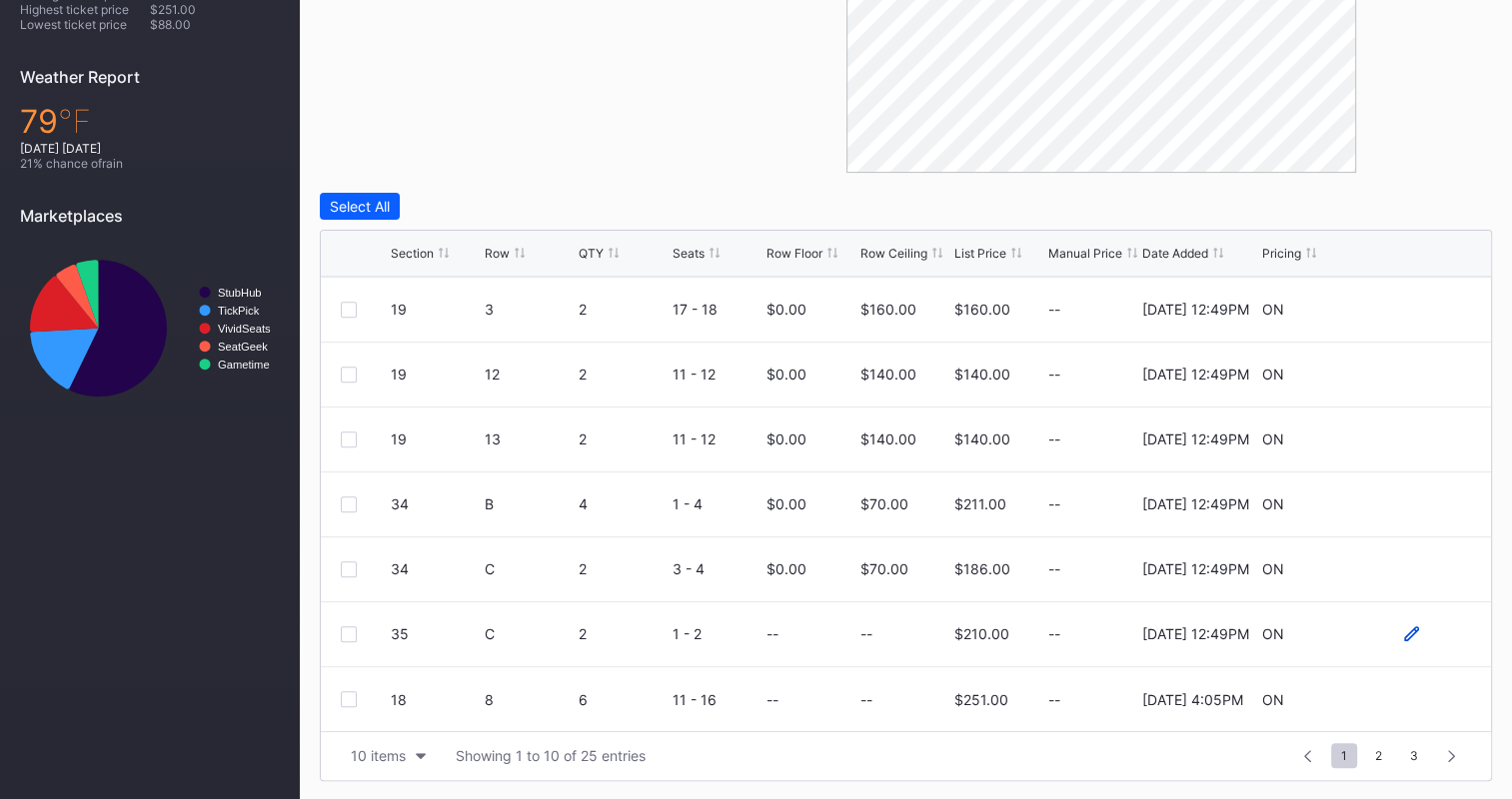 click 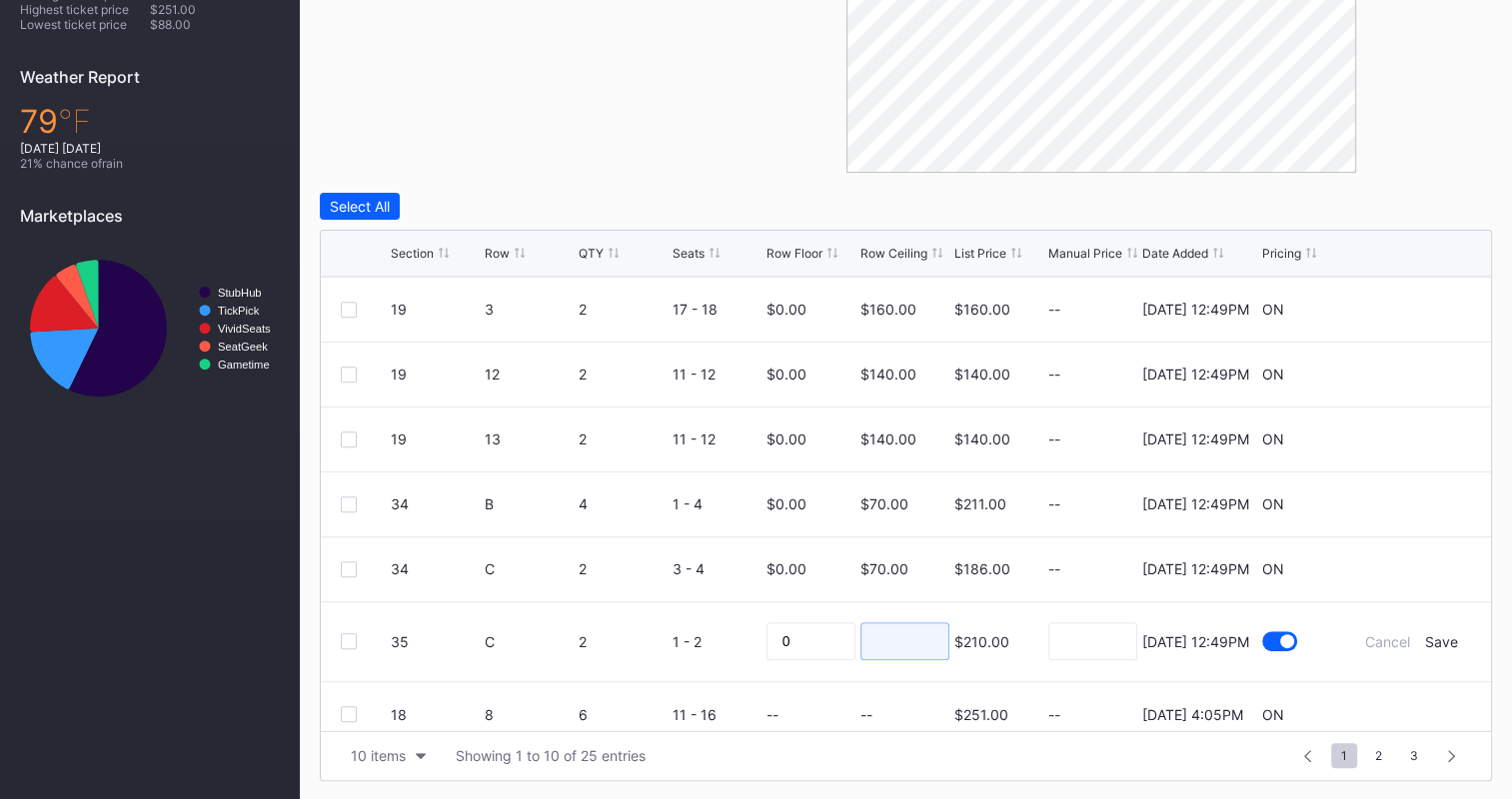 click at bounding box center (904, 641) 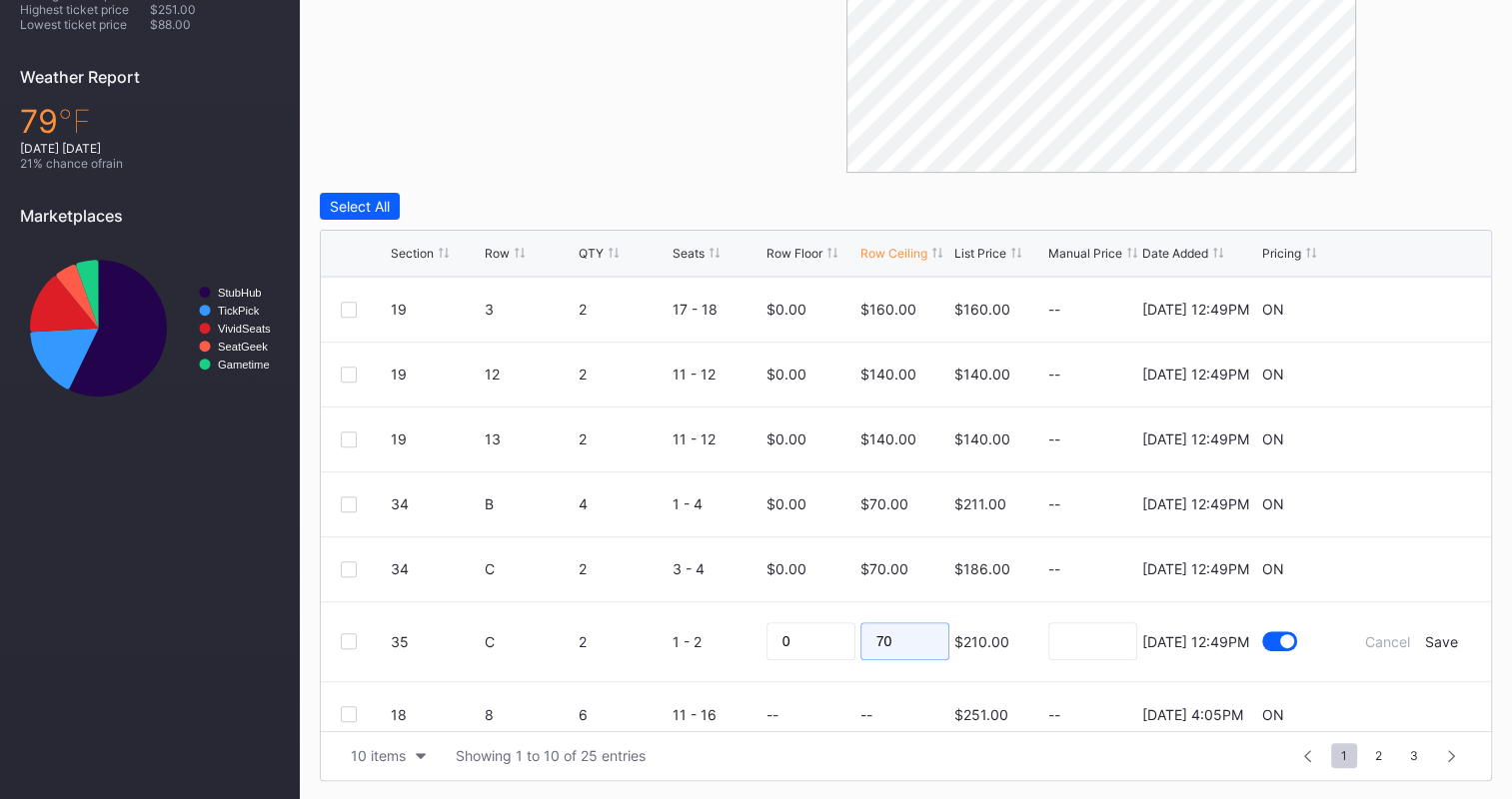 type on "70" 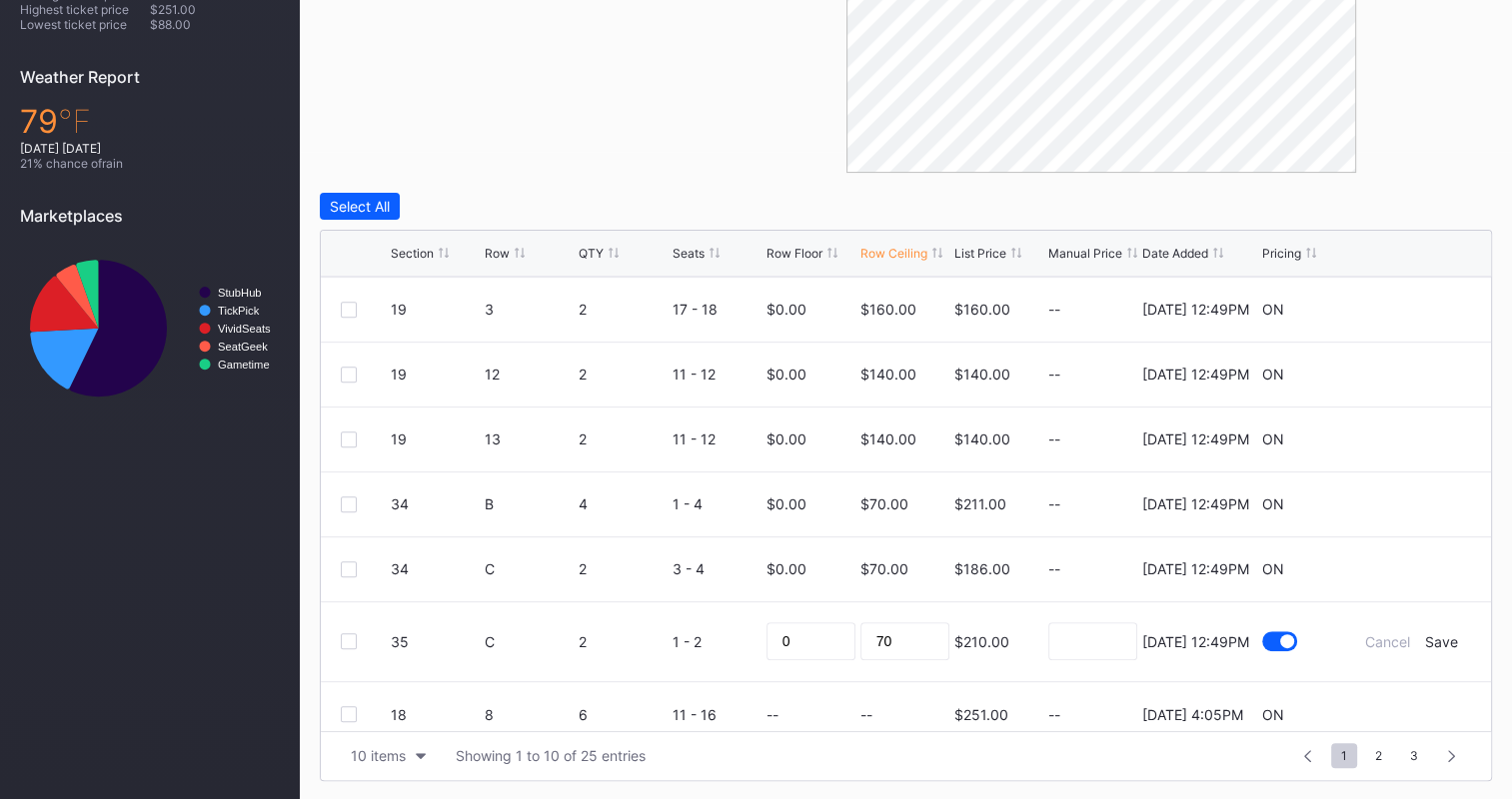 click on "Cancel Save" at bounding box center [1411, 641] 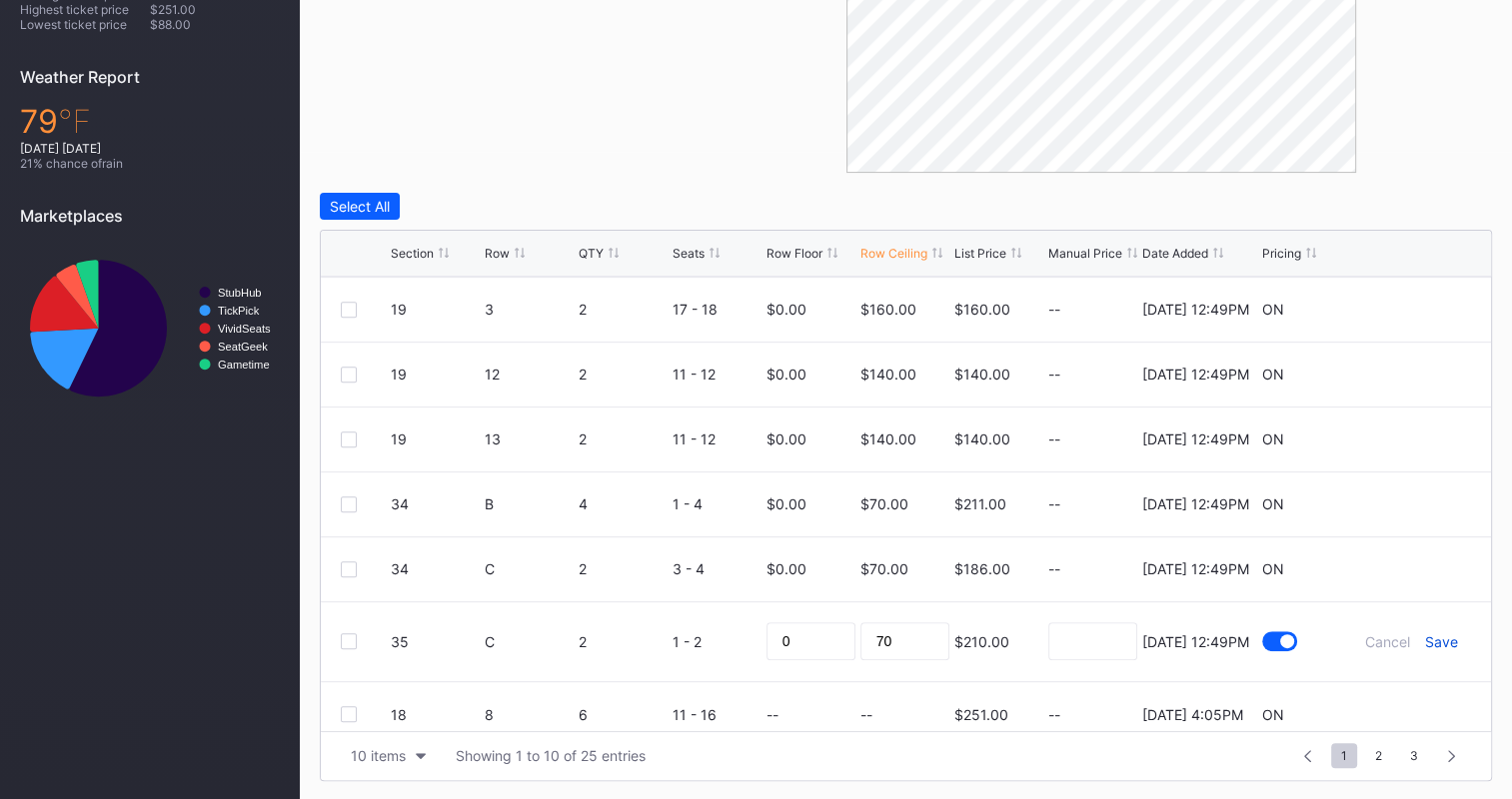 click on "Save" at bounding box center (1441, 641) 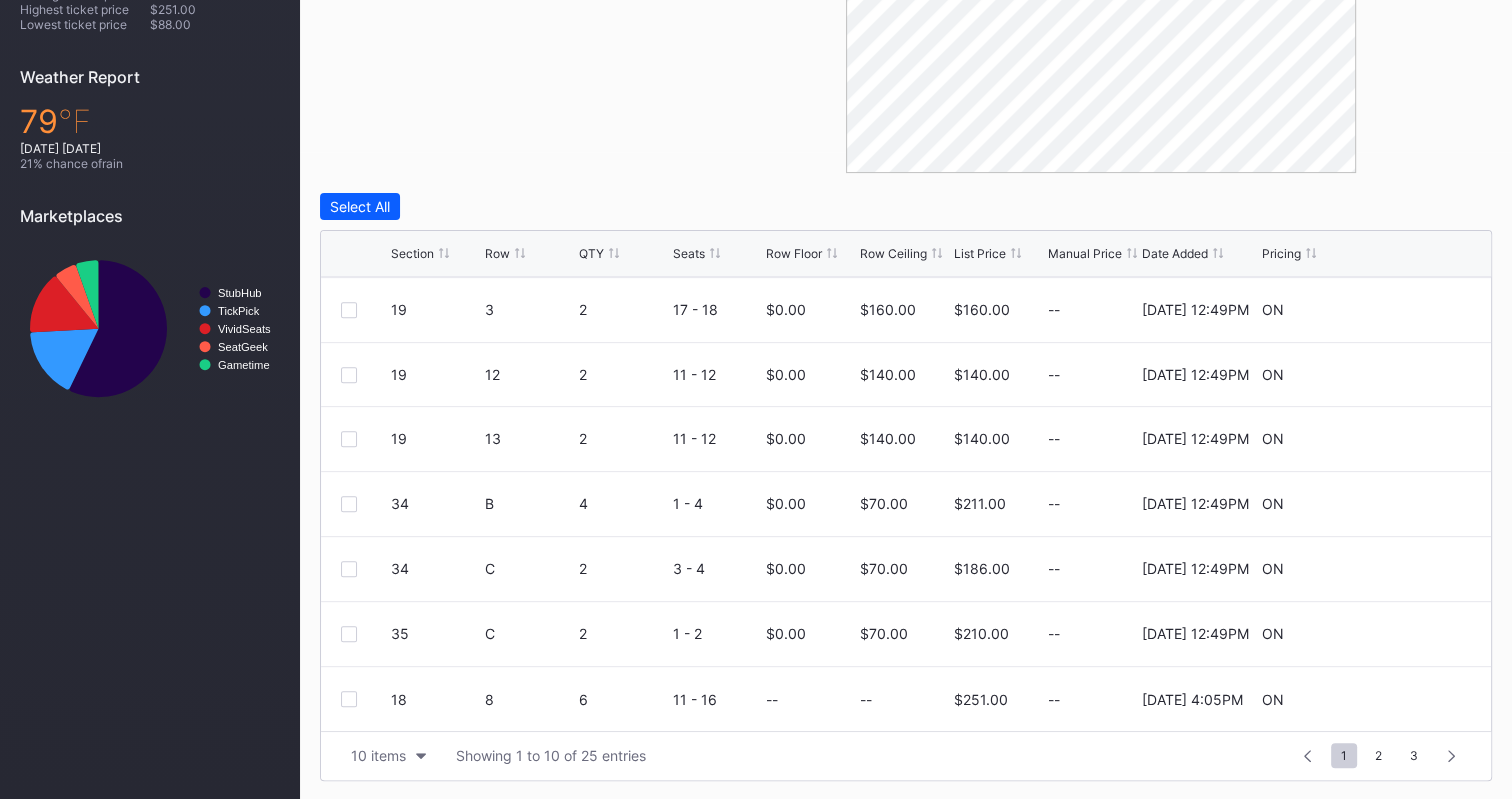 scroll, scrollTop: 0, scrollLeft: 0, axis: both 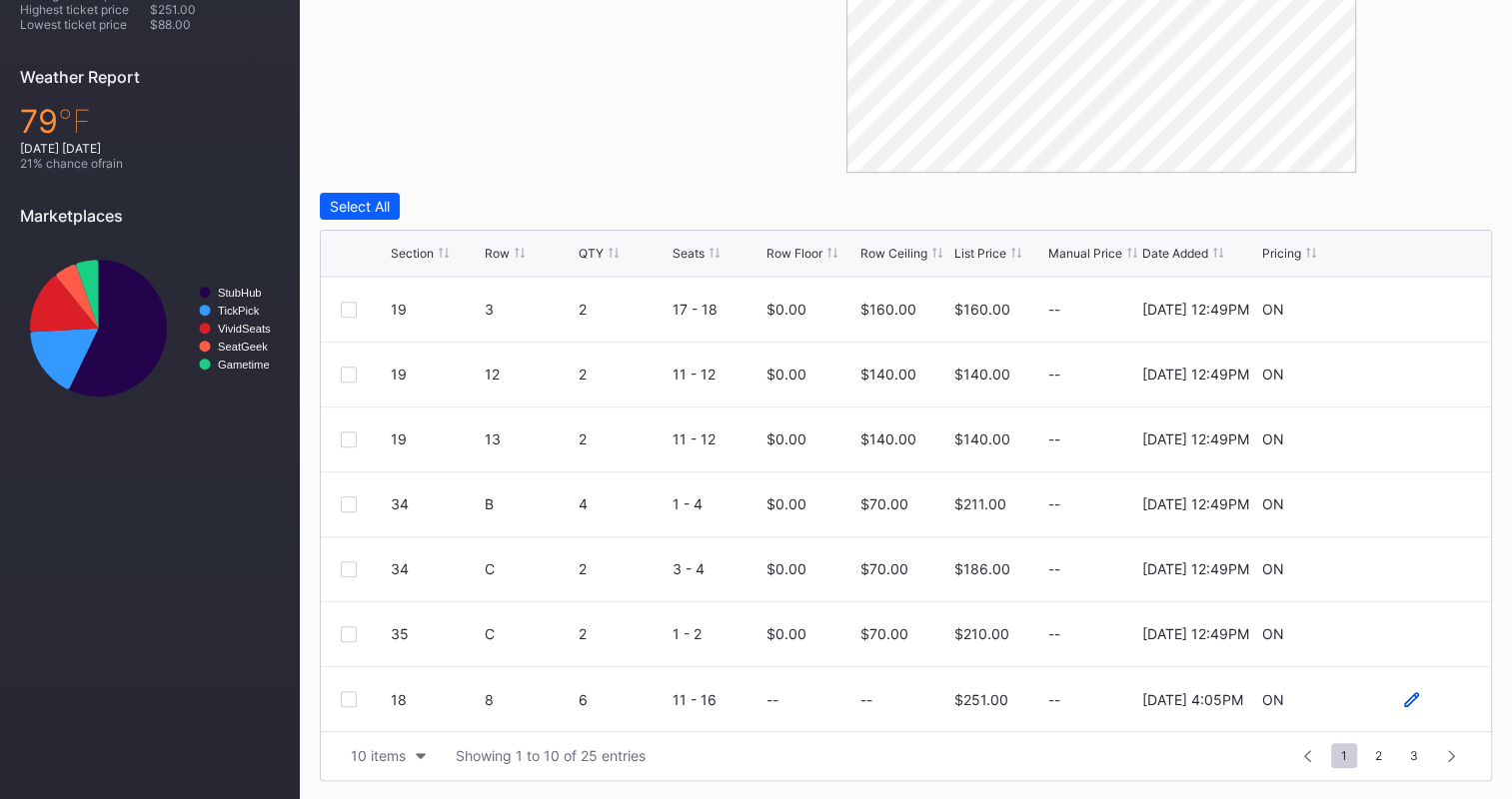 click 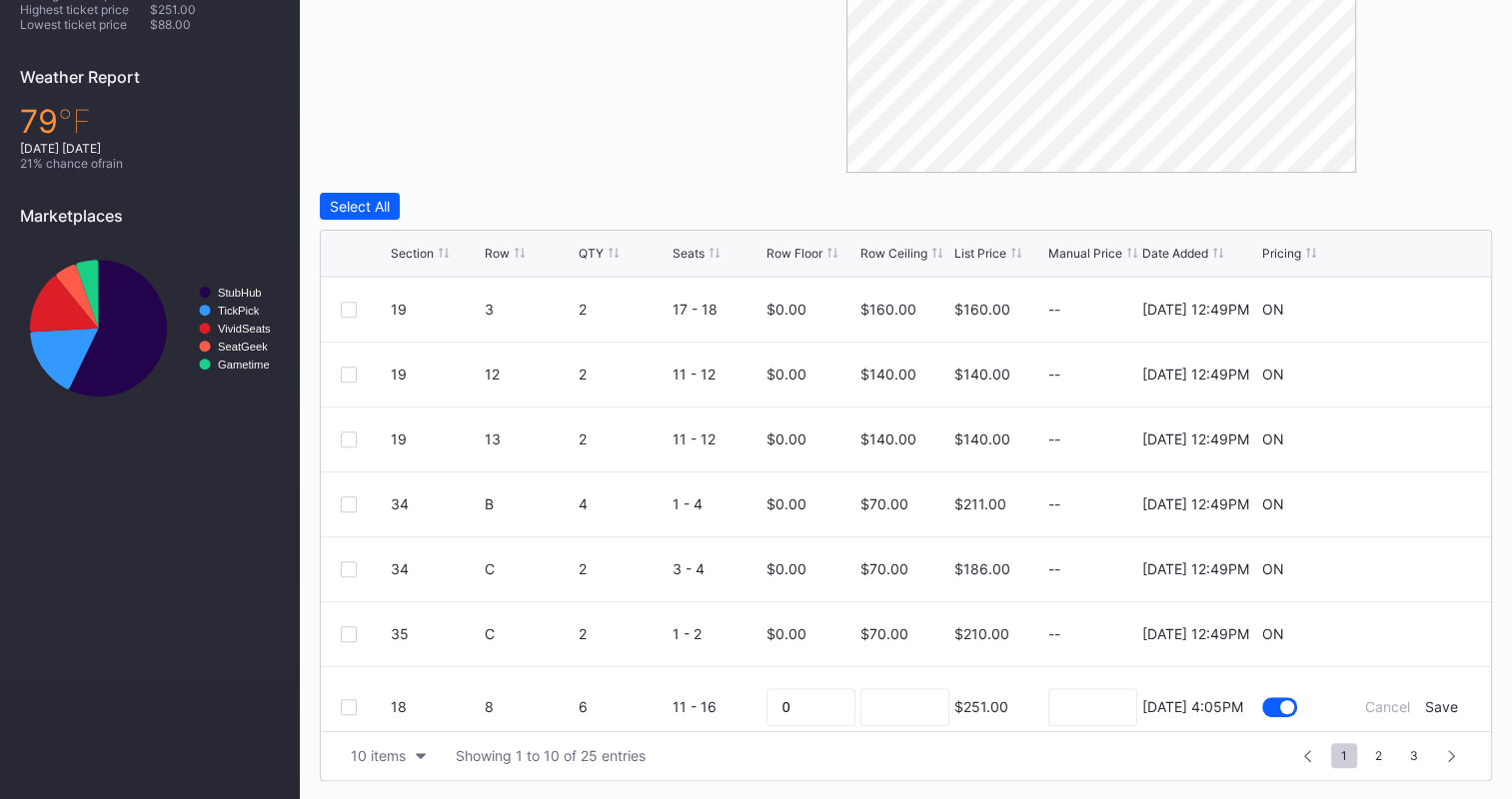 click on "10 items Showing 1 to 10 of 25 entries 1 ... -1 0 1 2 3 ... 3" at bounding box center [905, 755] 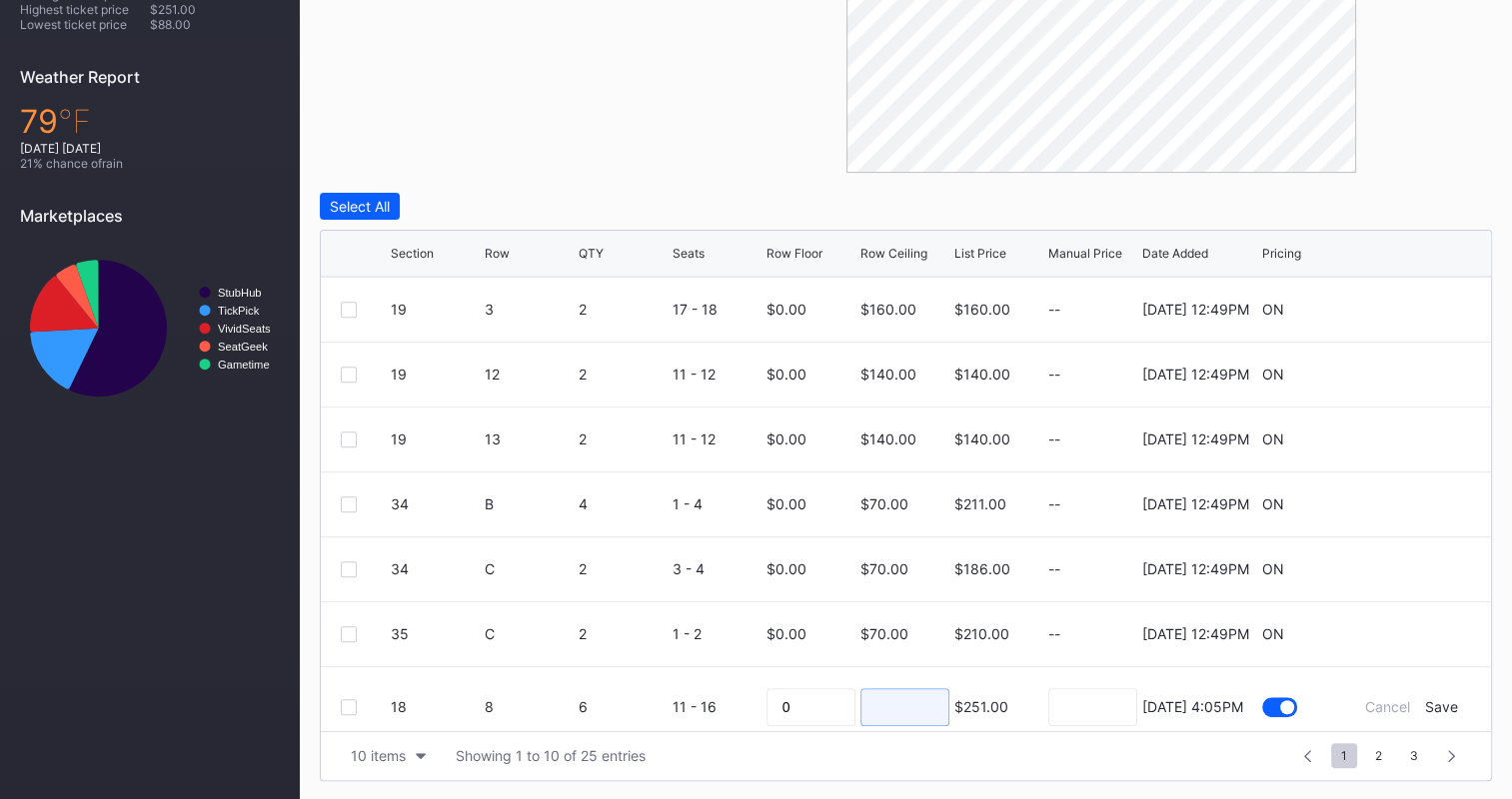 click at bounding box center (904, 707) 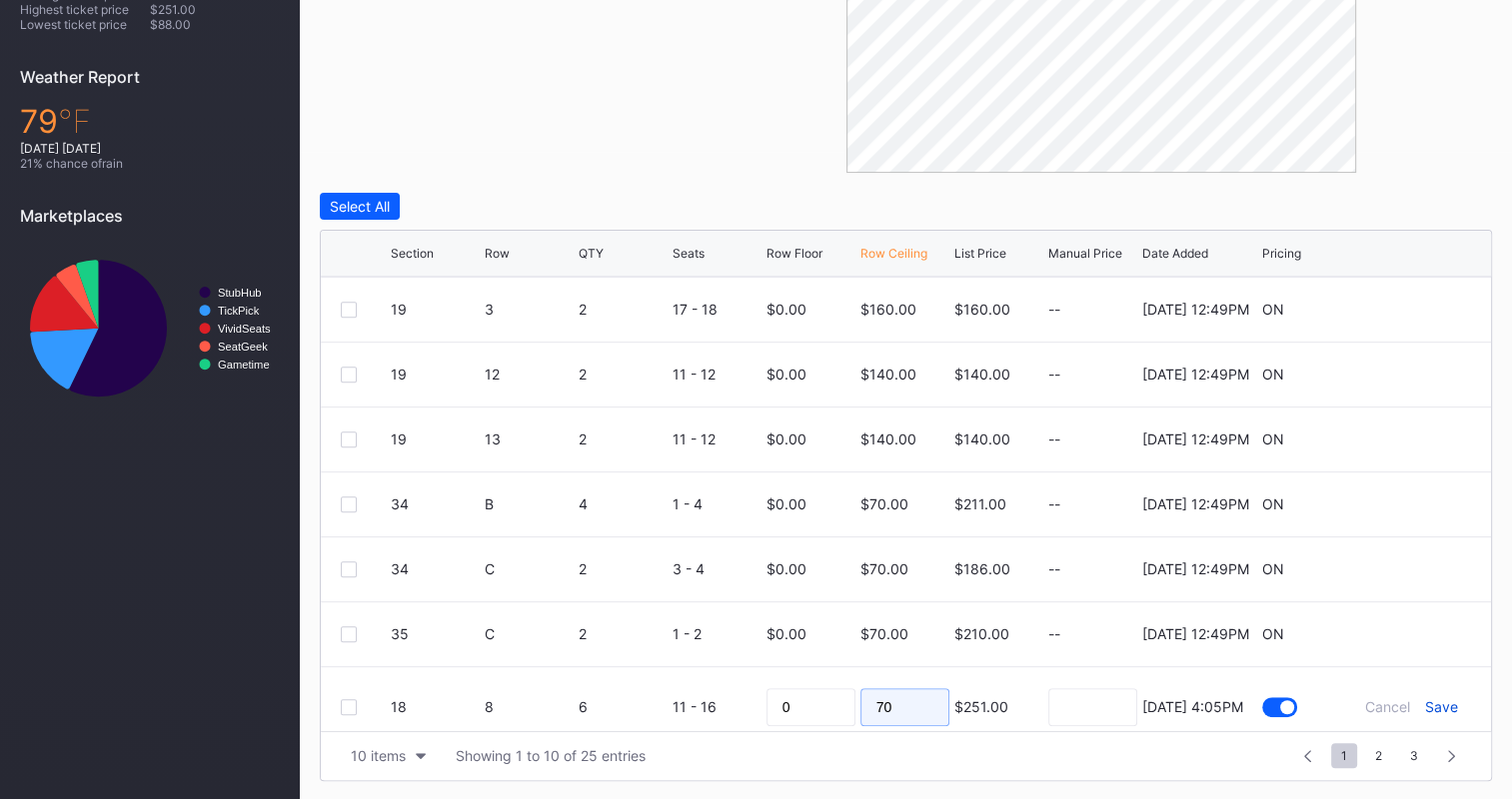 type on "70" 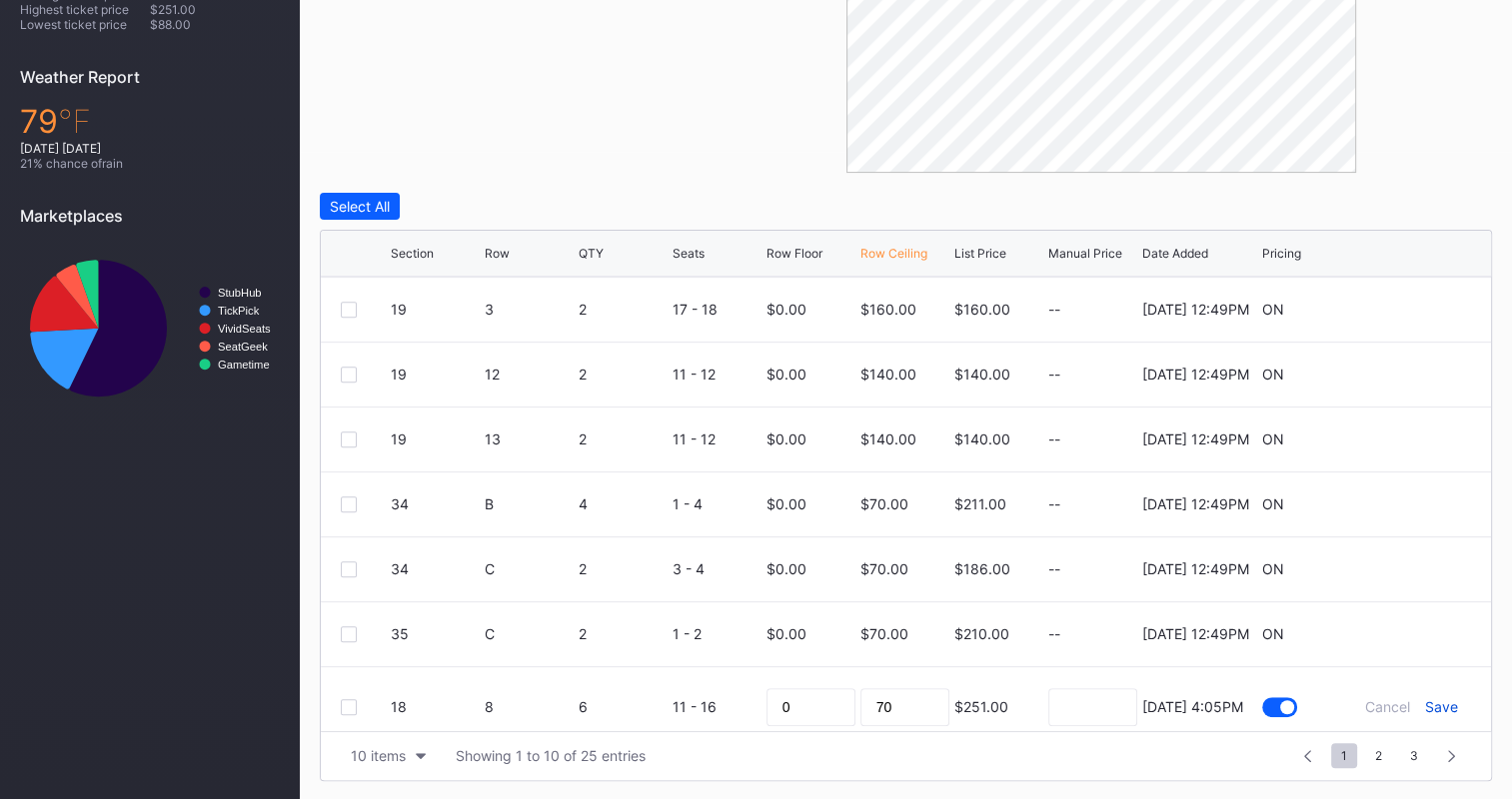 click on "Save" at bounding box center (1441, 706) 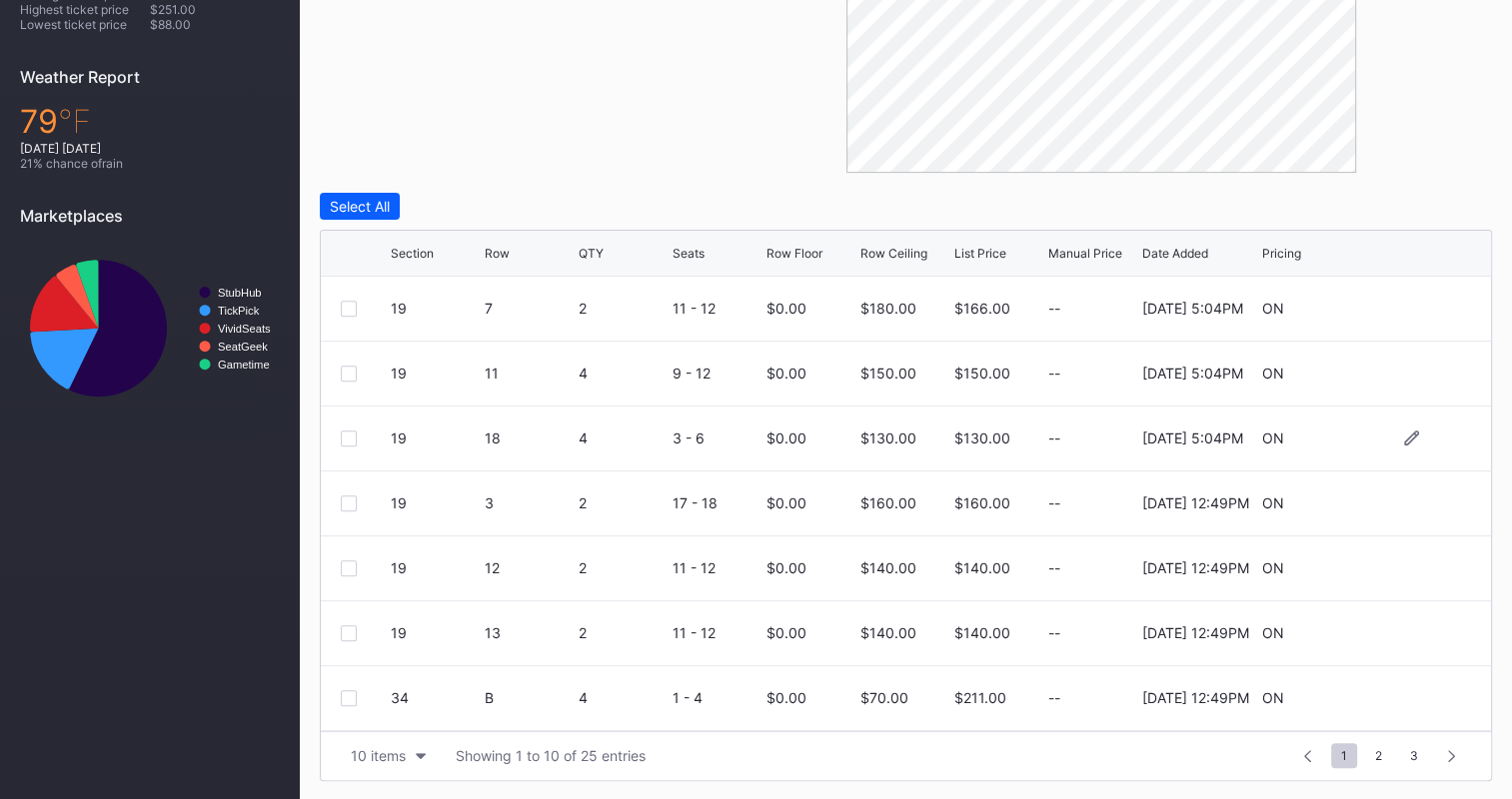 scroll, scrollTop: 194, scrollLeft: 0, axis: vertical 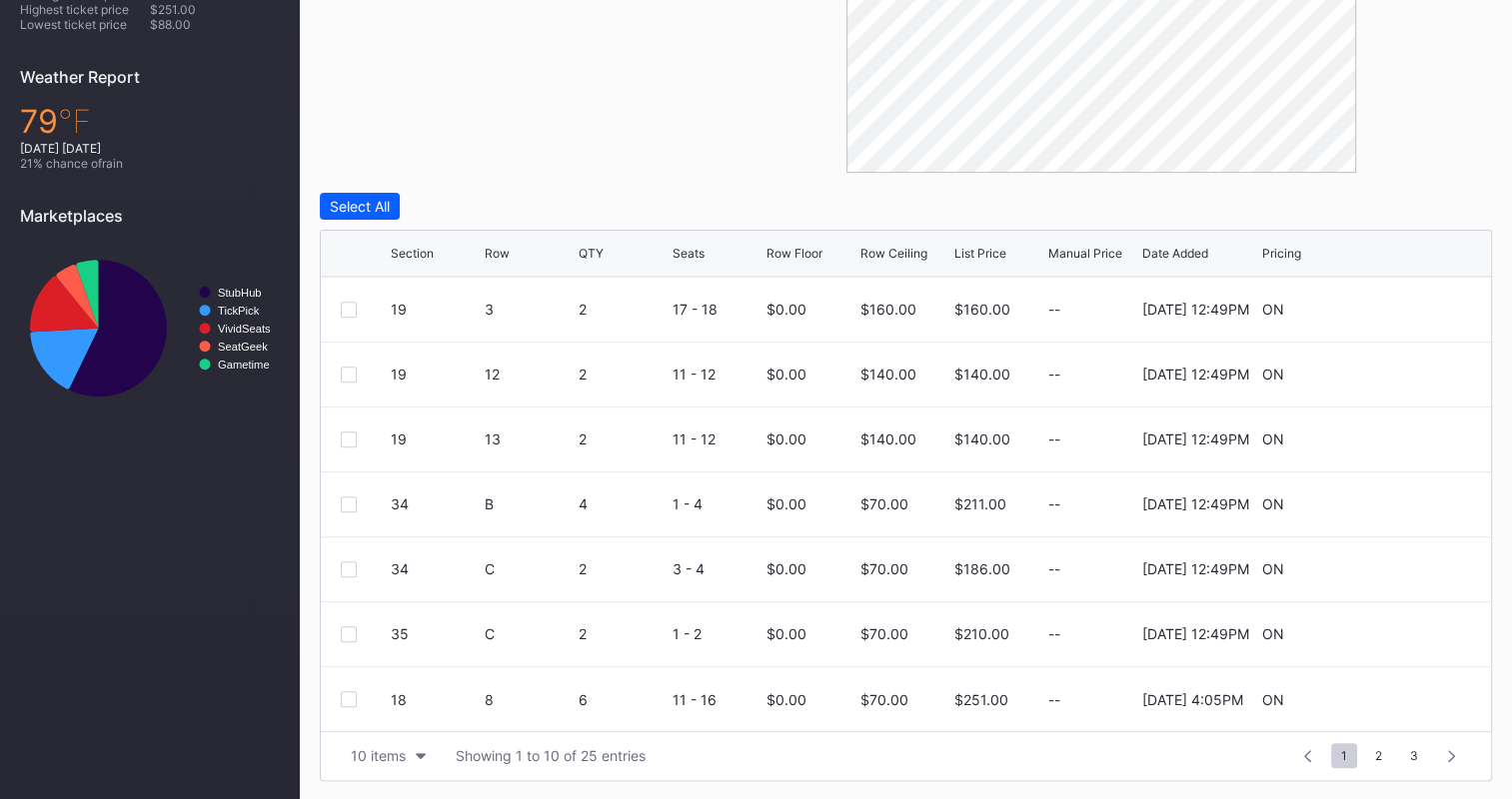 click on "Filters Section" at bounding box center (515, -37) 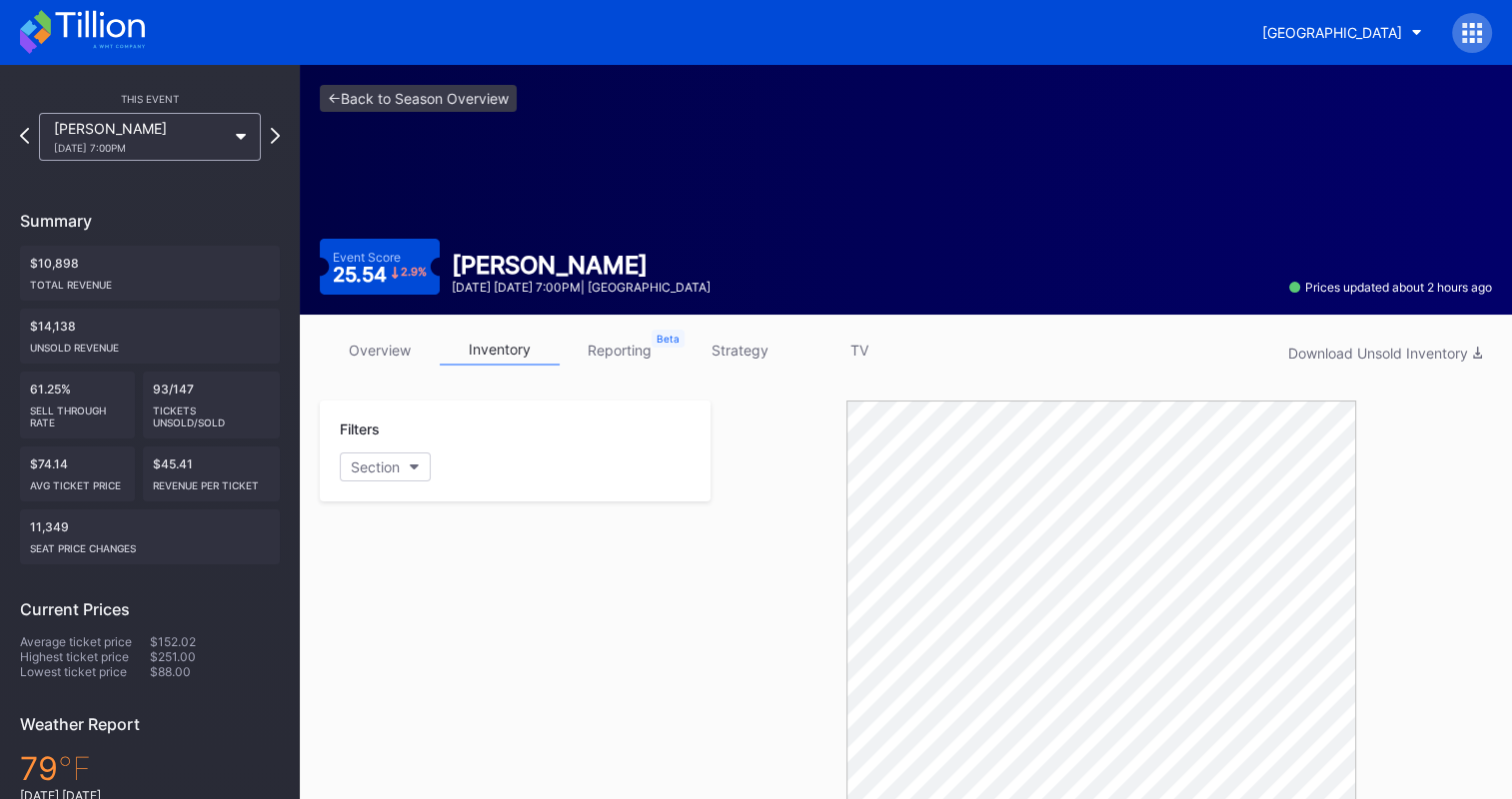 click on "strategy" at bounding box center [740, 350] 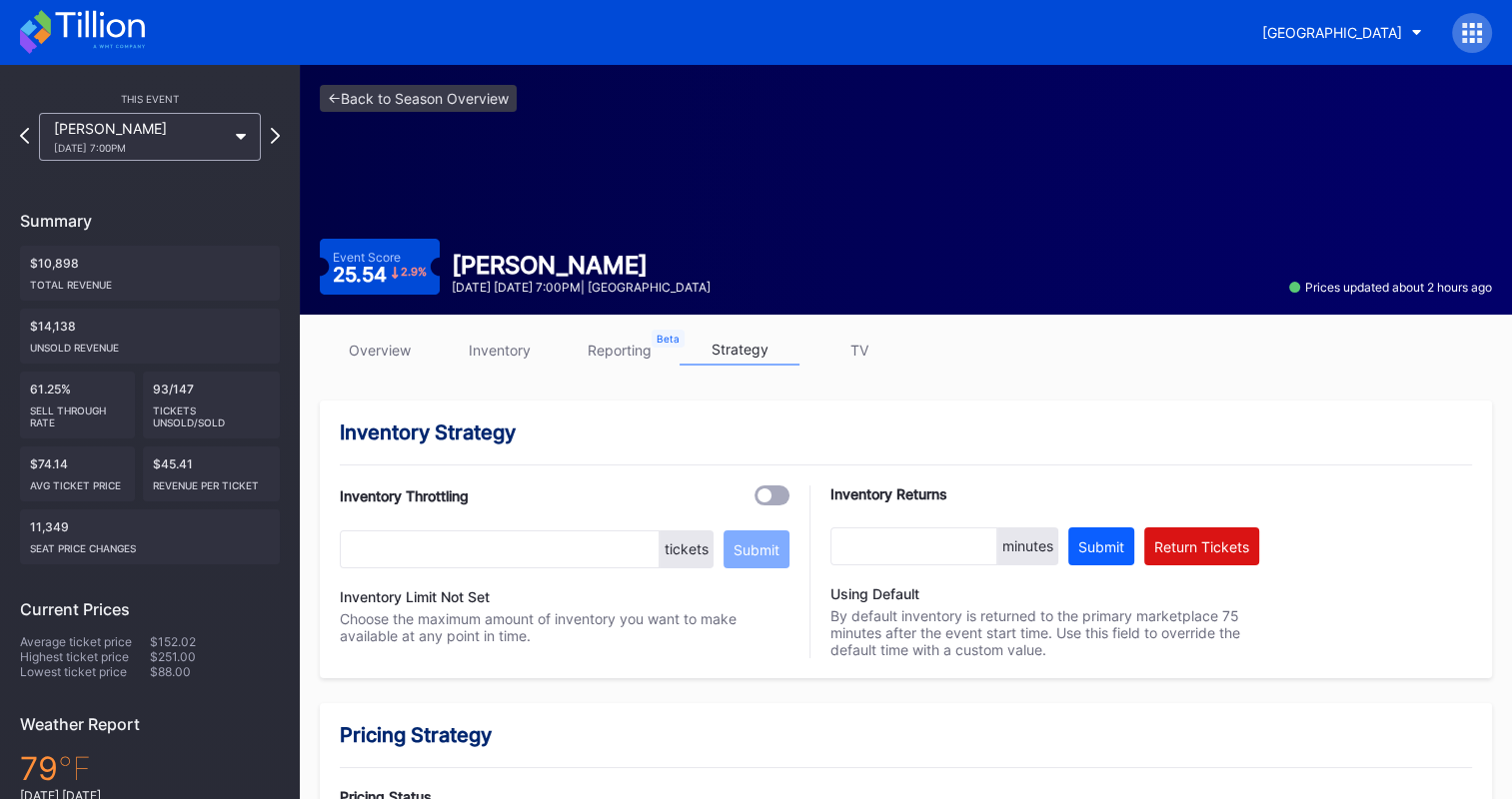 click on "inventory" at bounding box center (500, 350) 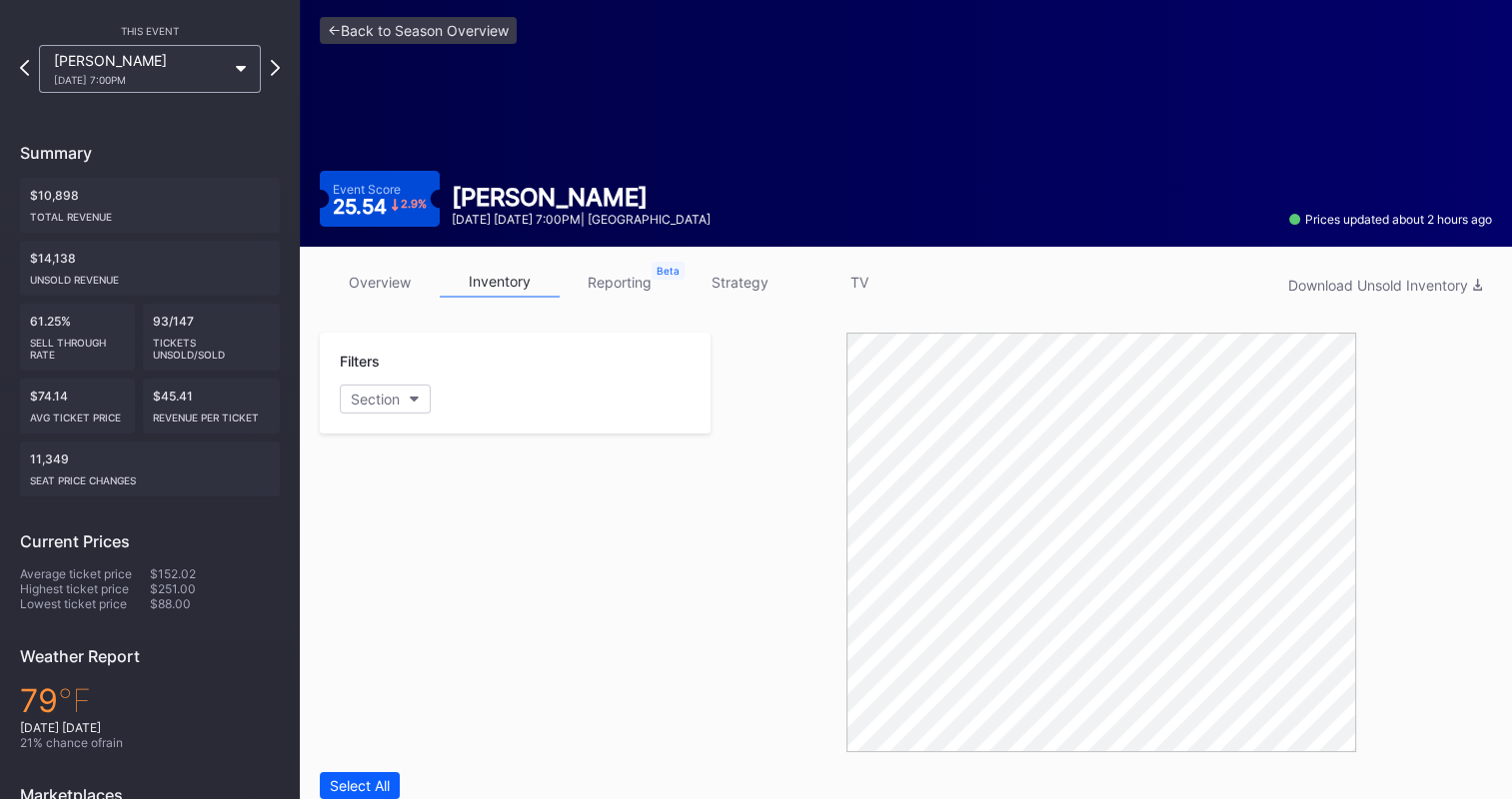 scroll, scrollTop: 70, scrollLeft: 0, axis: vertical 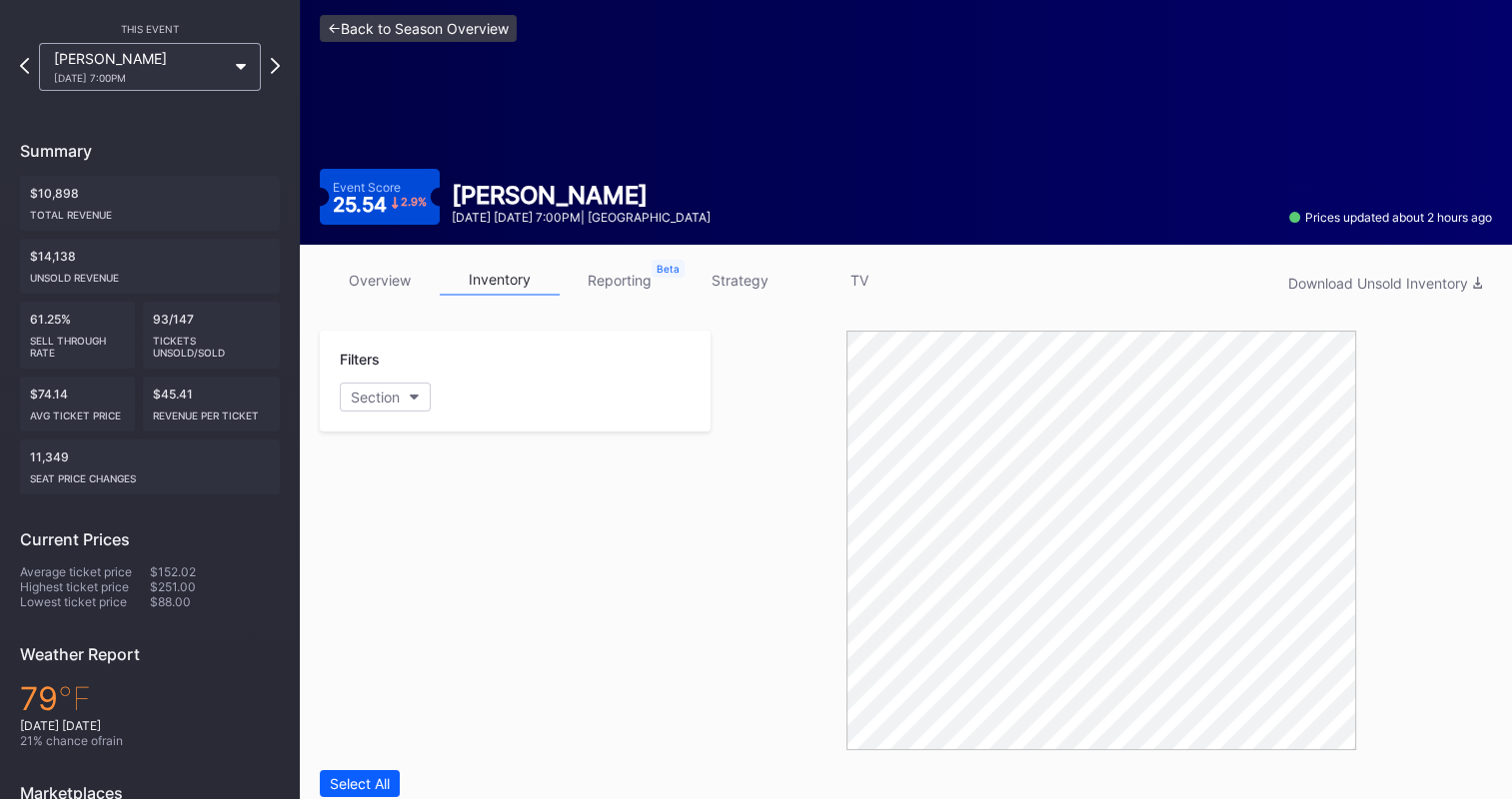click on "<-  Back to Season Overview" at bounding box center [418, 28] 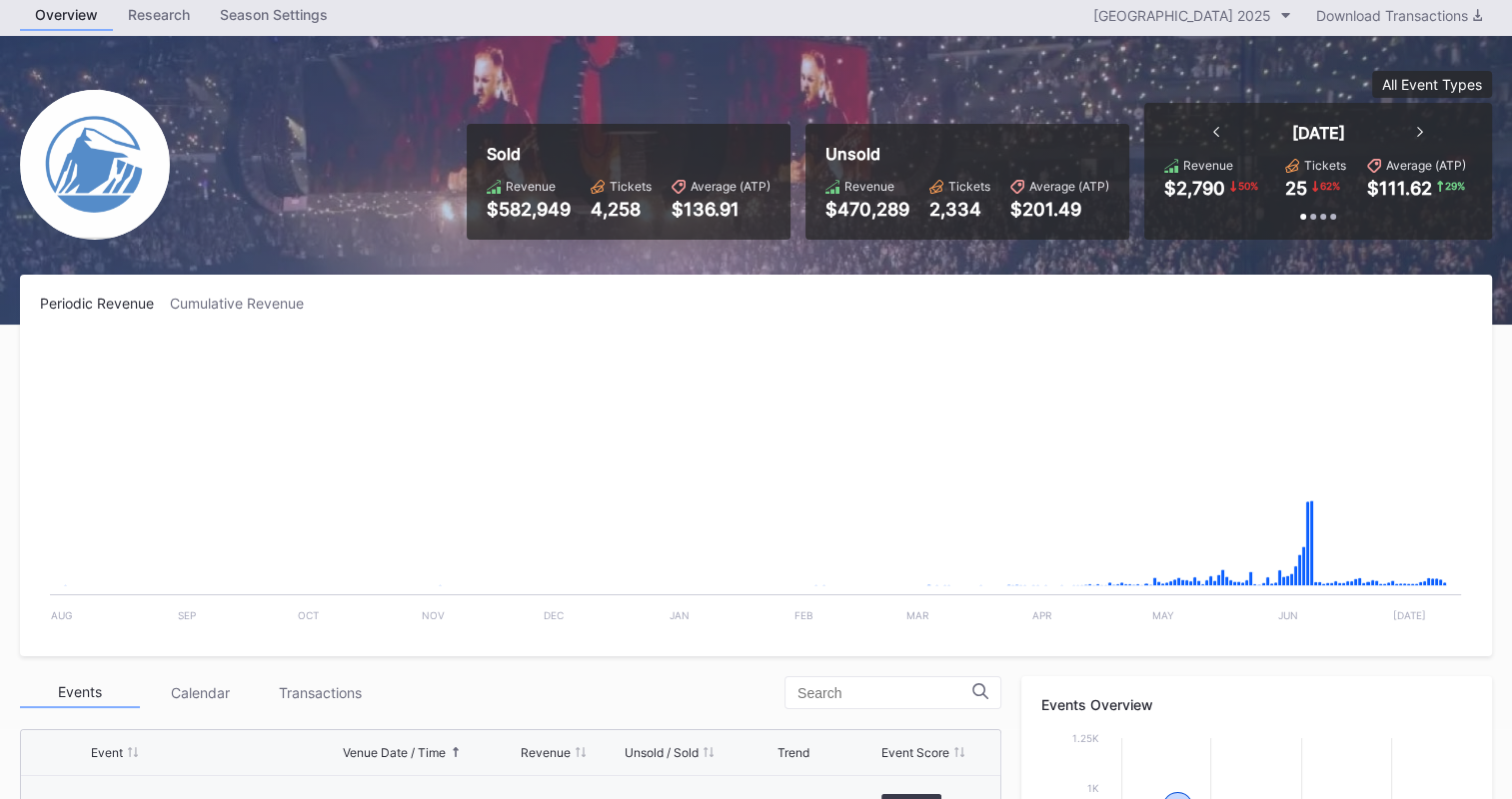 scroll, scrollTop: 0, scrollLeft: 0, axis: both 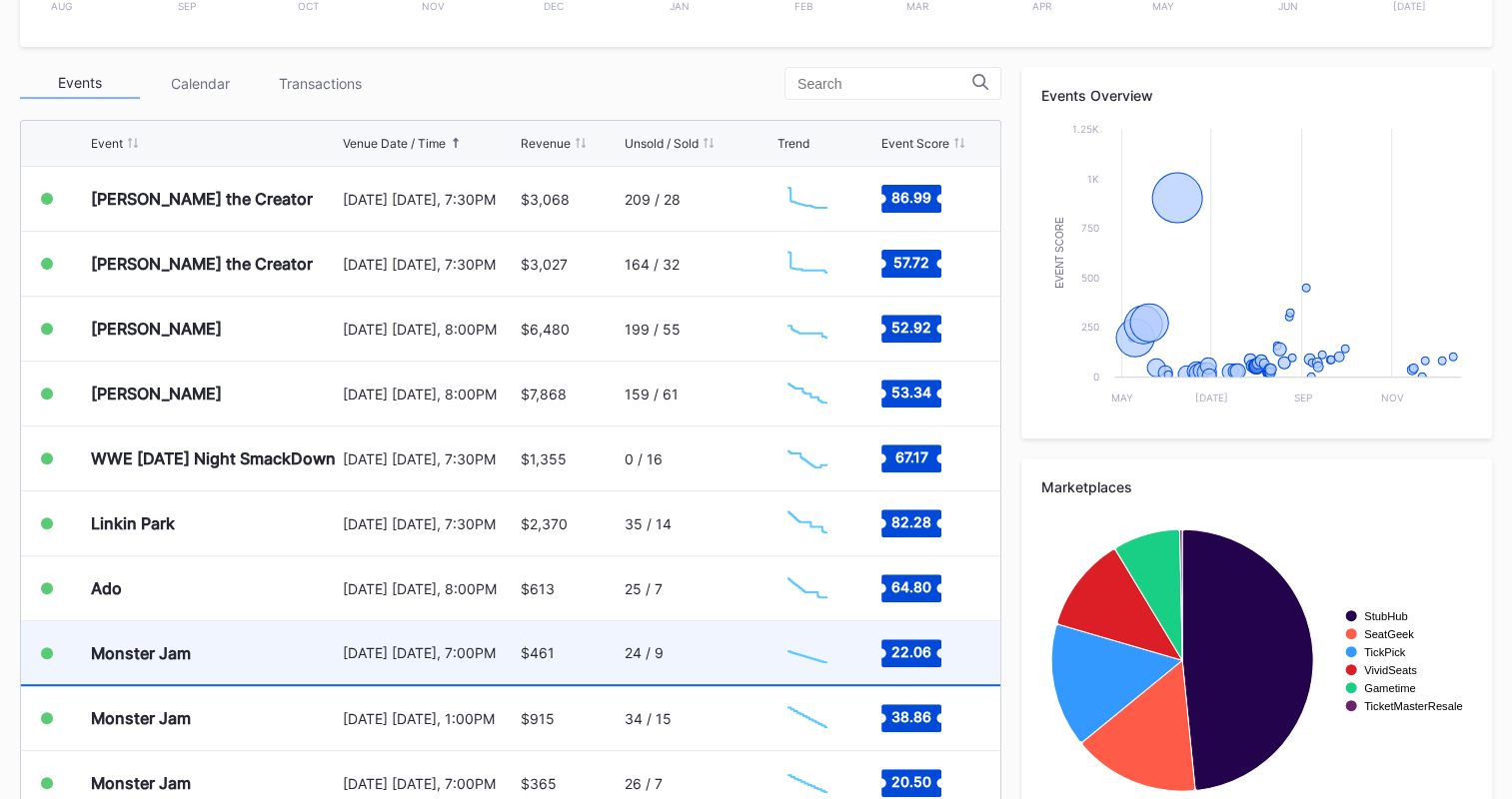 click on "24 / 9" at bounding box center (699, 652) 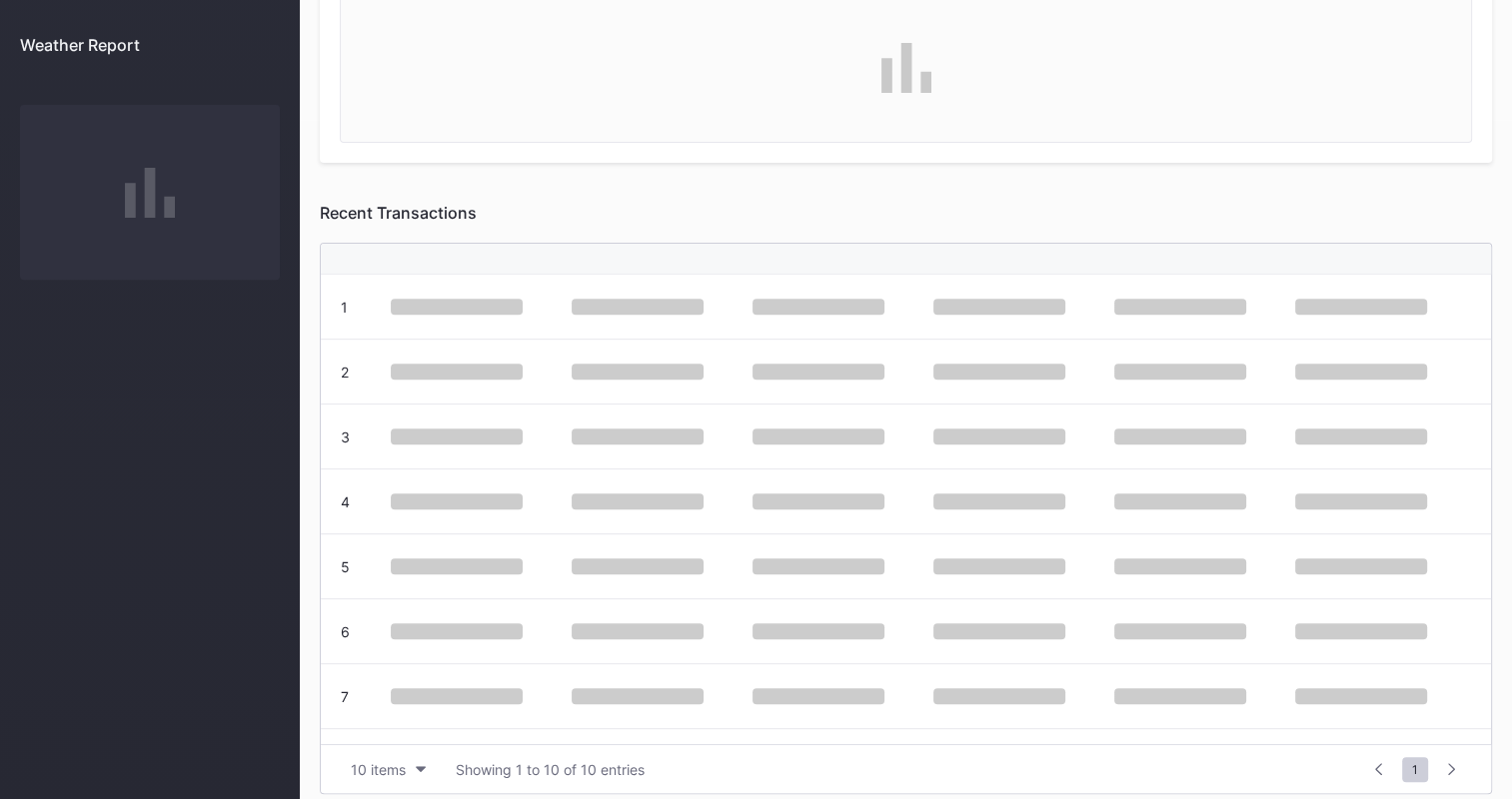 scroll, scrollTop: 0, scrollLeft: 0, axis: both 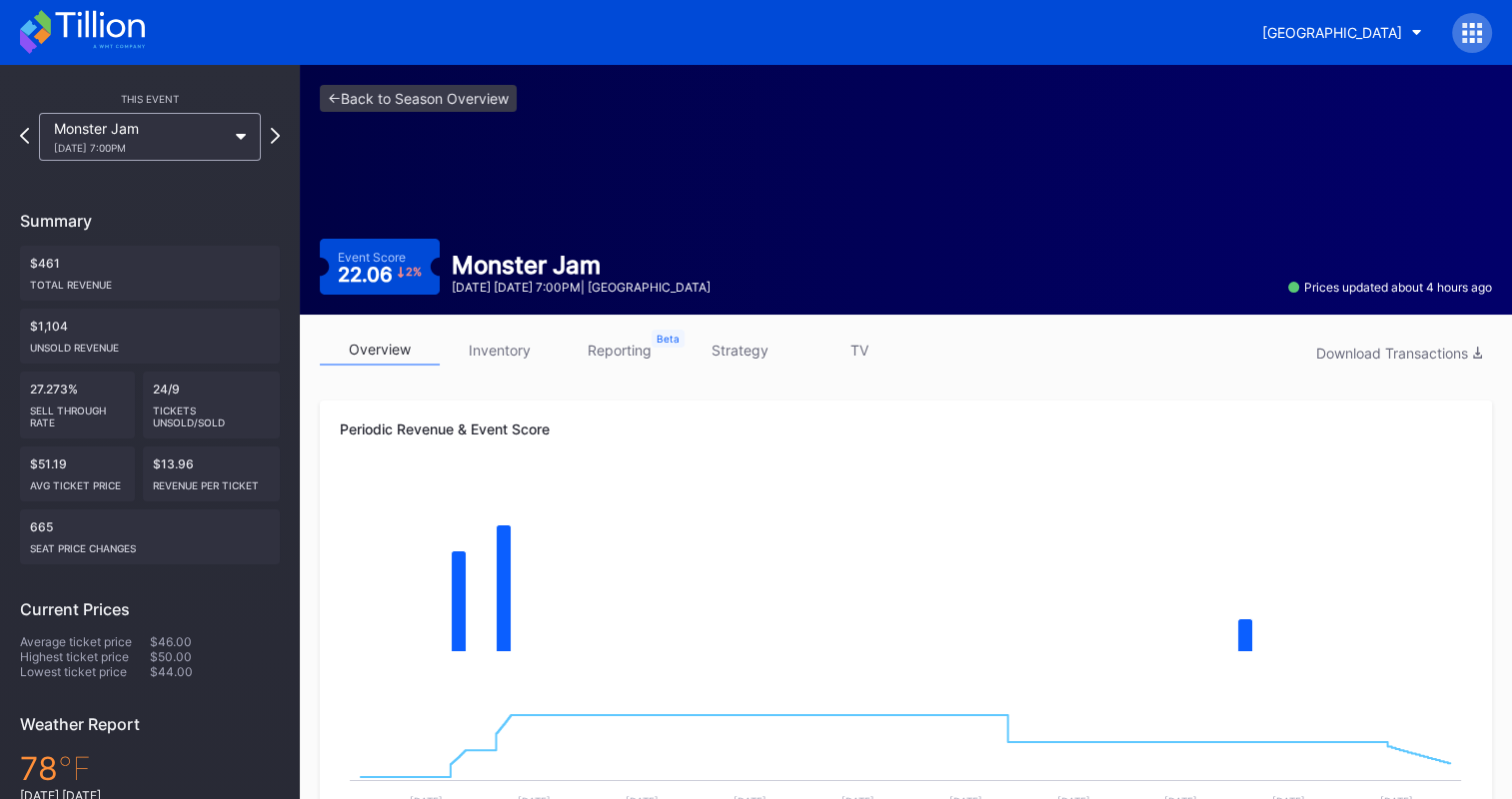 click on "inventory" at bounding box center (500, 350) 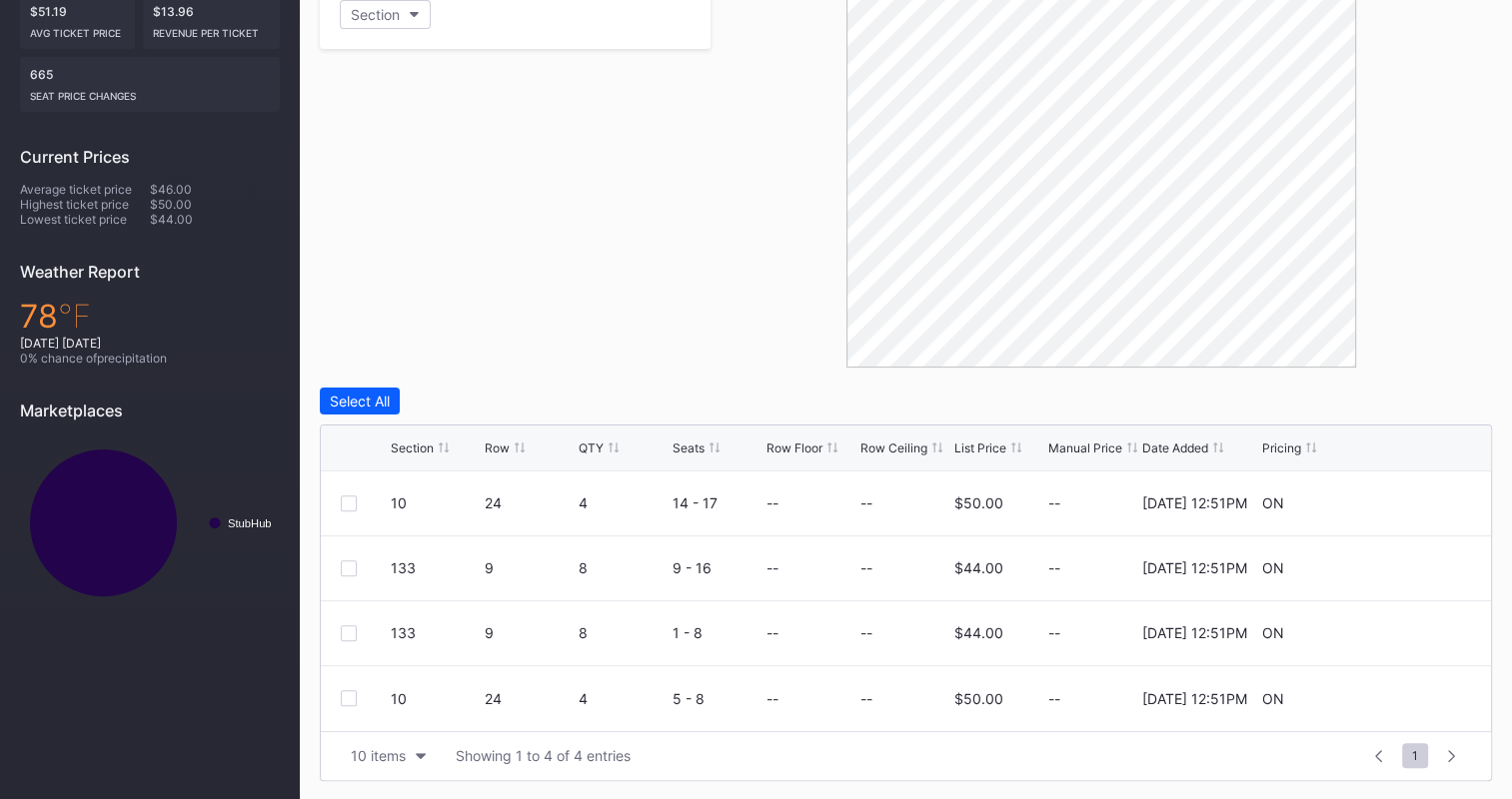 scroll, scrollTop: 0, scrollLeft: 0, axis: both 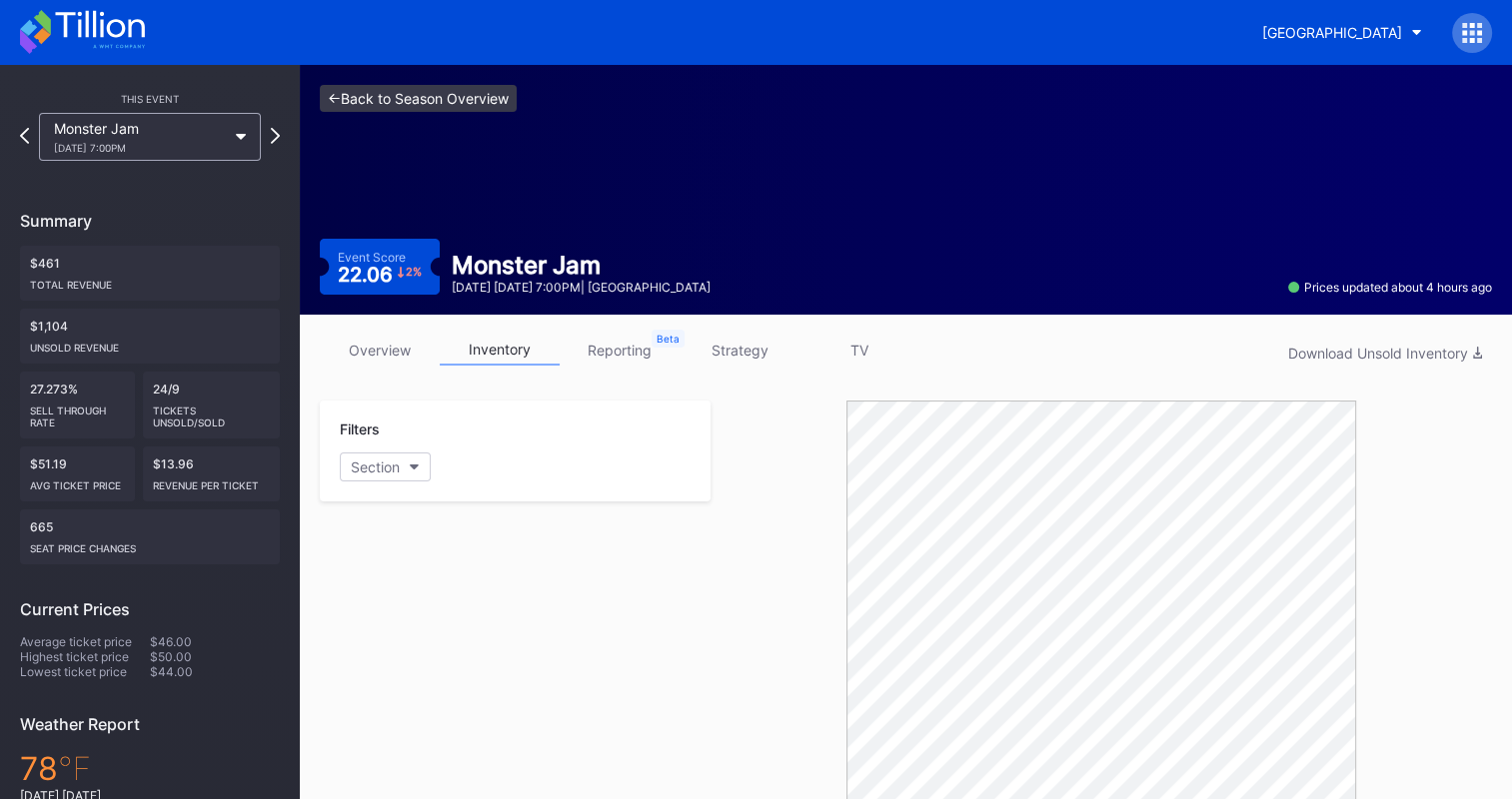 click on "<-  Back to Season Overview" at bounding box center [418, 98] 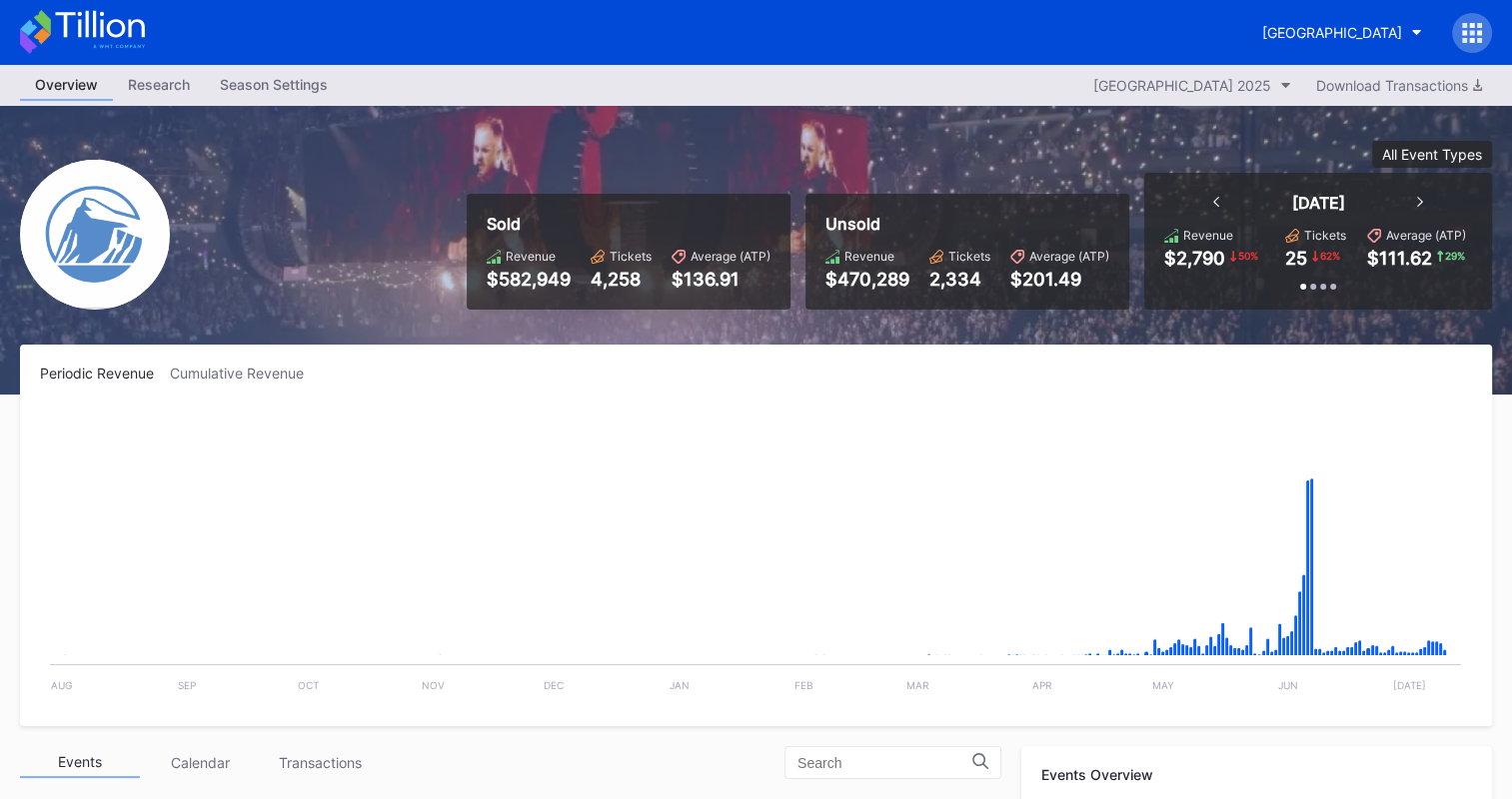 scroll, scrollTop: 1039, scrollLeft: 0, axis: vertical 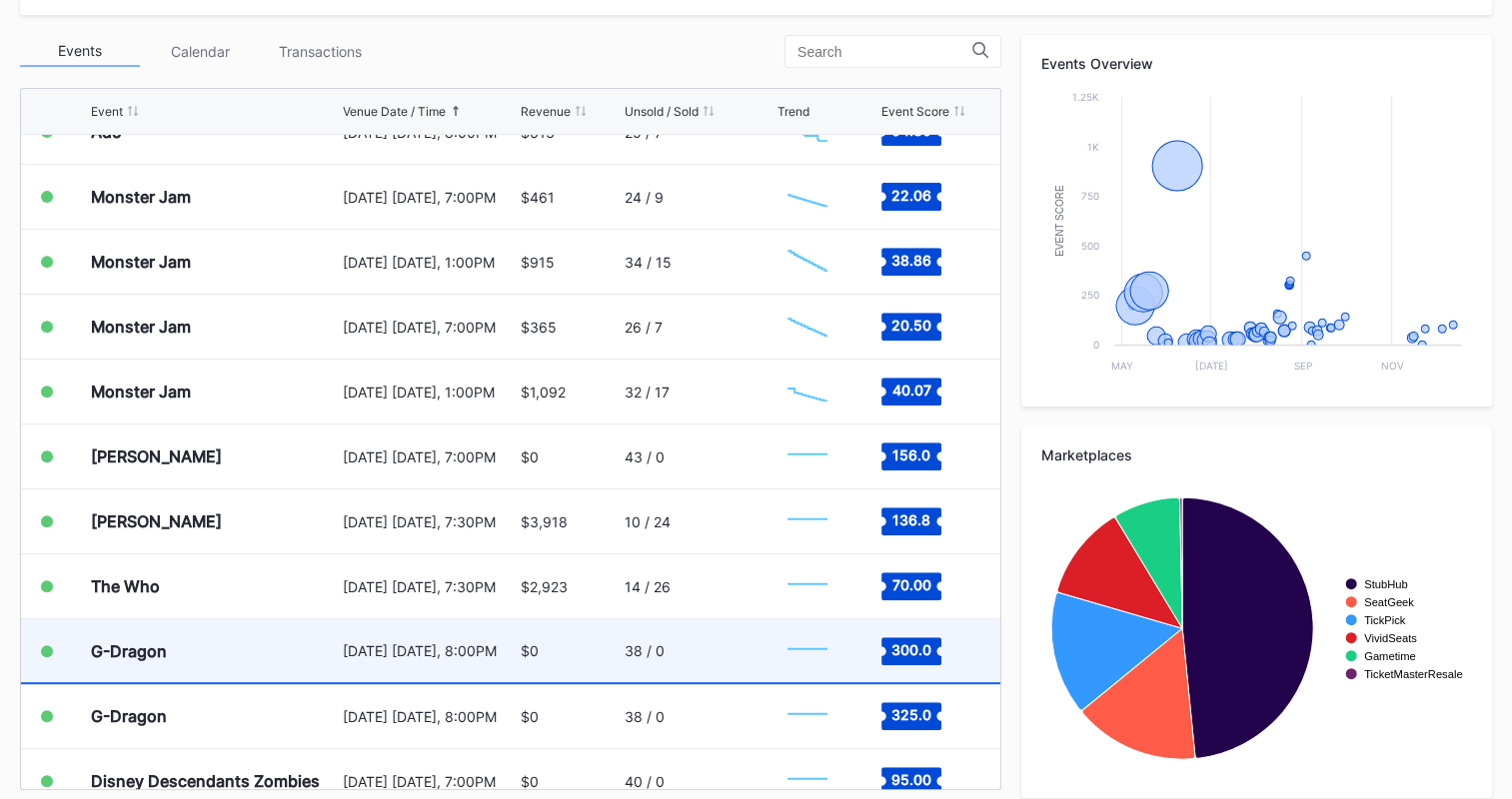 click on "$0" at bounding box center [530, 650] 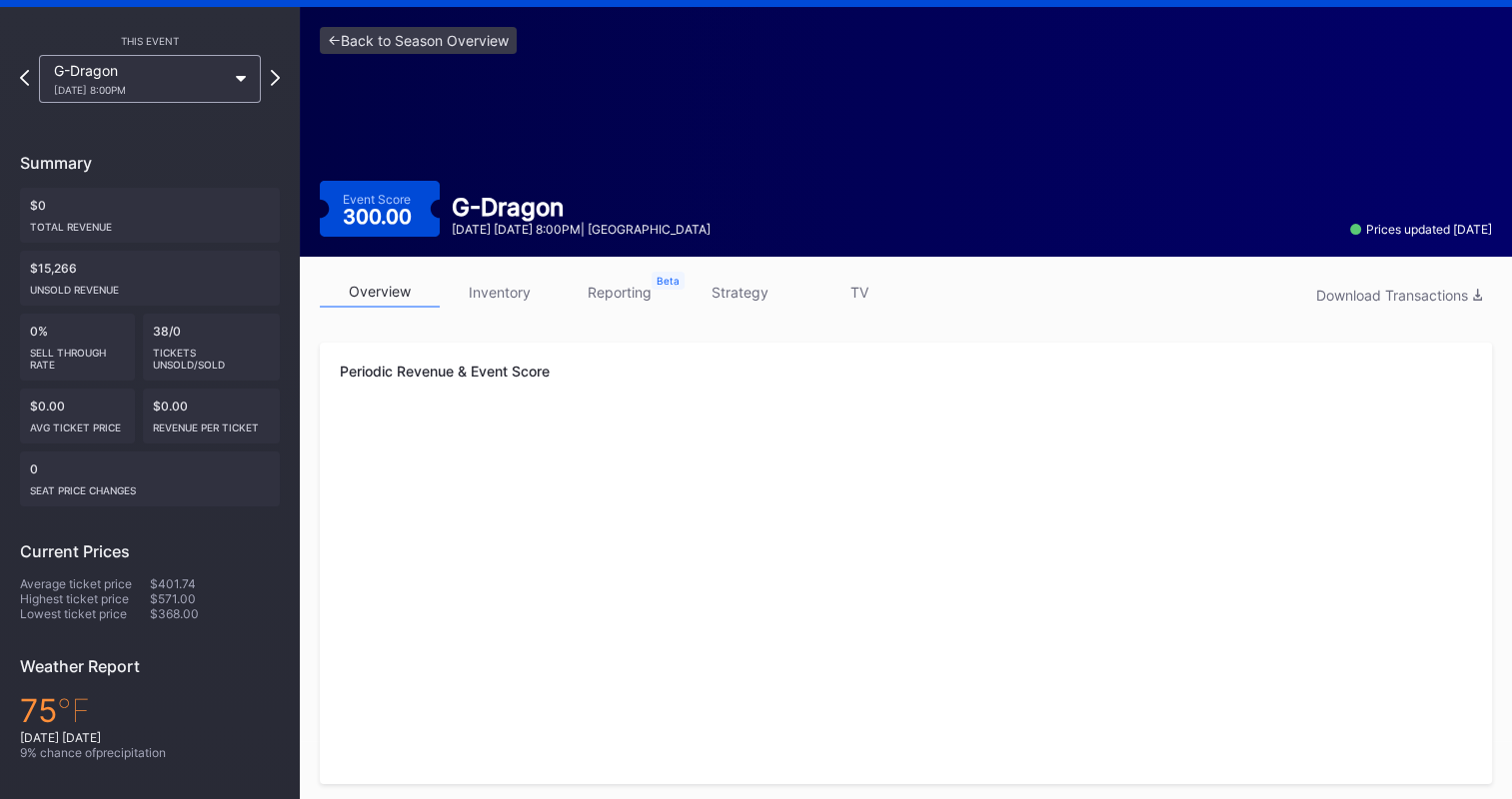 scroll, scrollTop: 17, scrollLeft: 0, axis: vertical 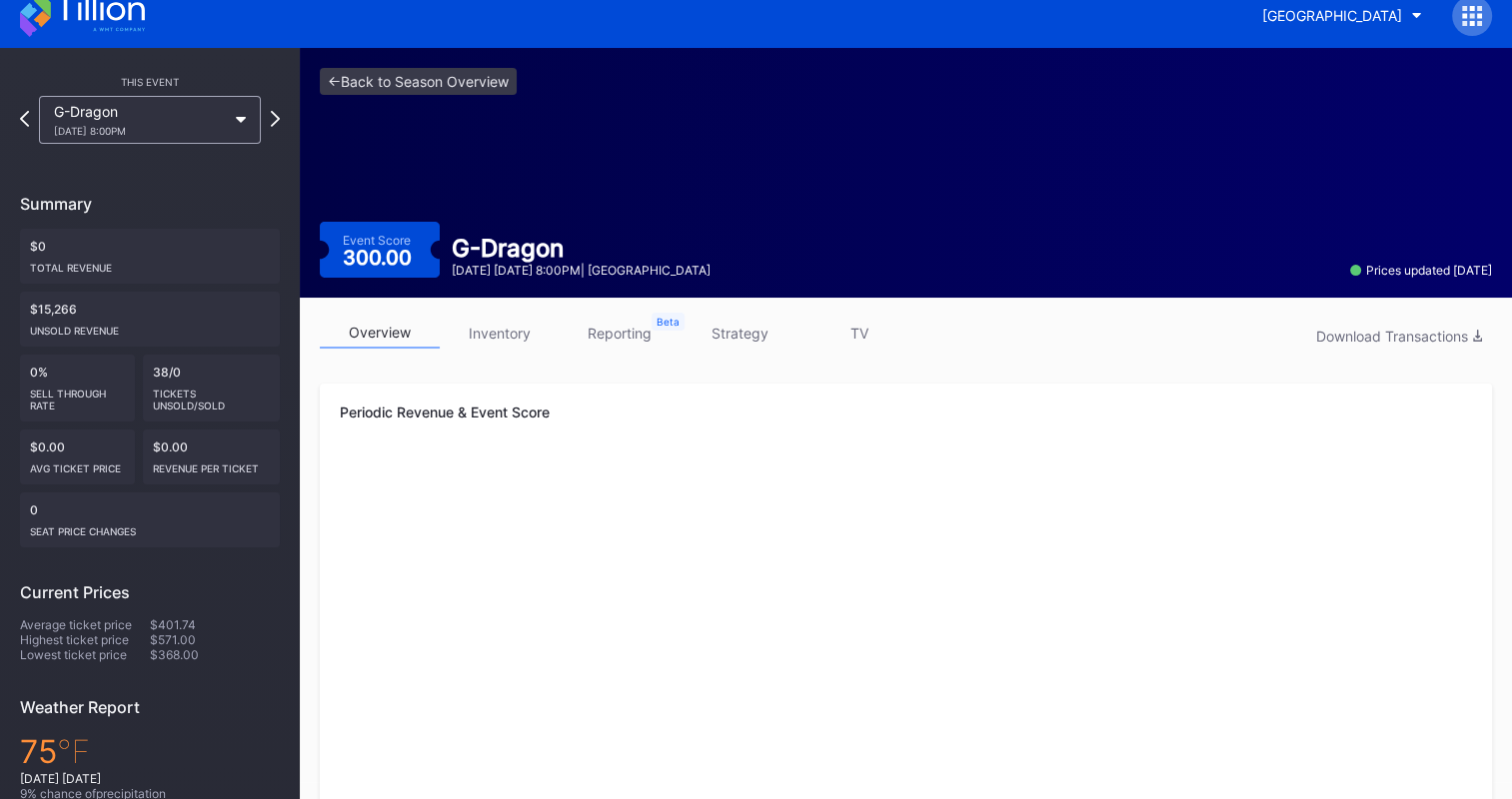 click on "inventory" at bounding box center (500, 333) 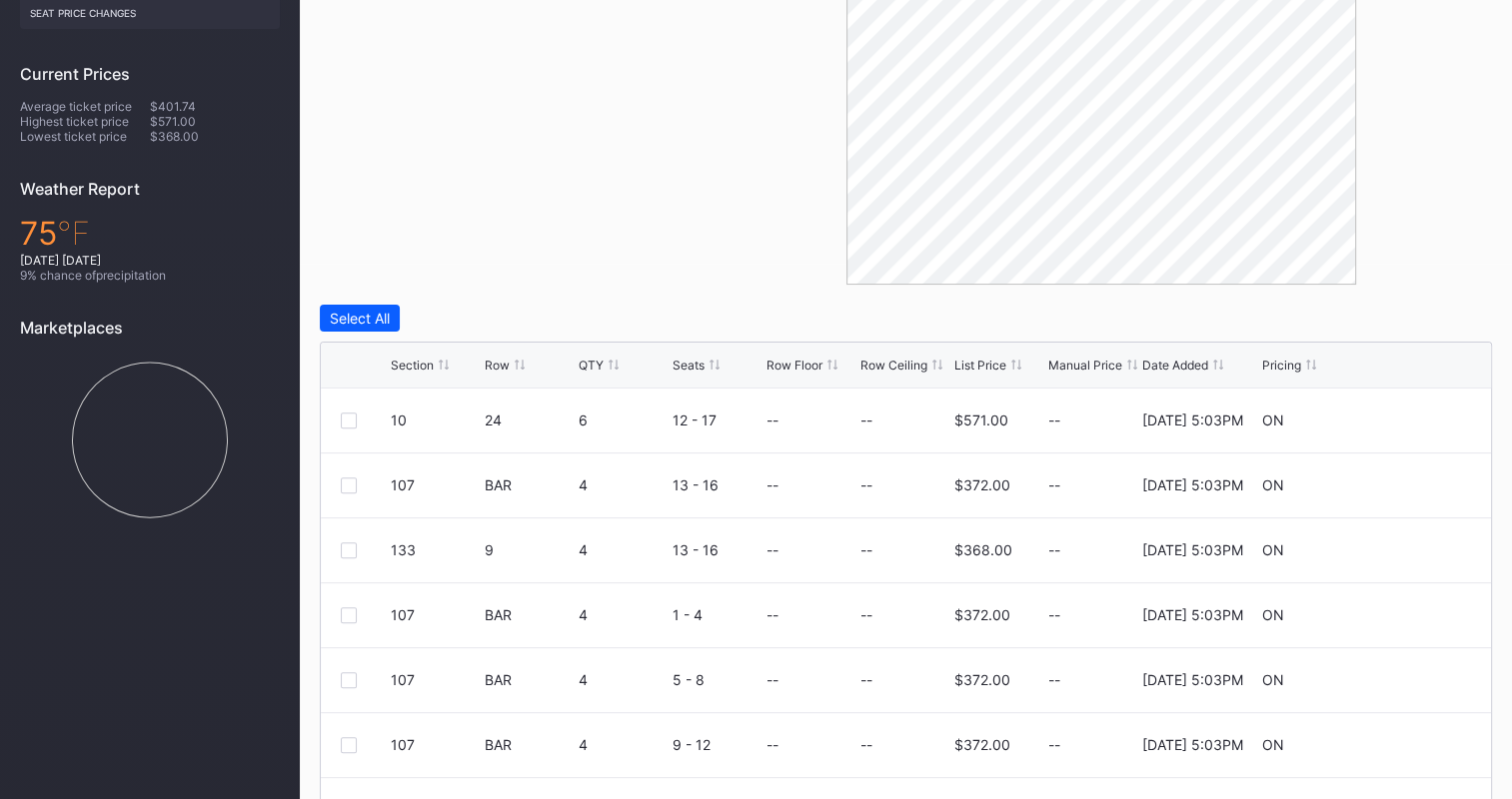 scroll, scrollTop: 0, scrollLeft: 0, axis: both 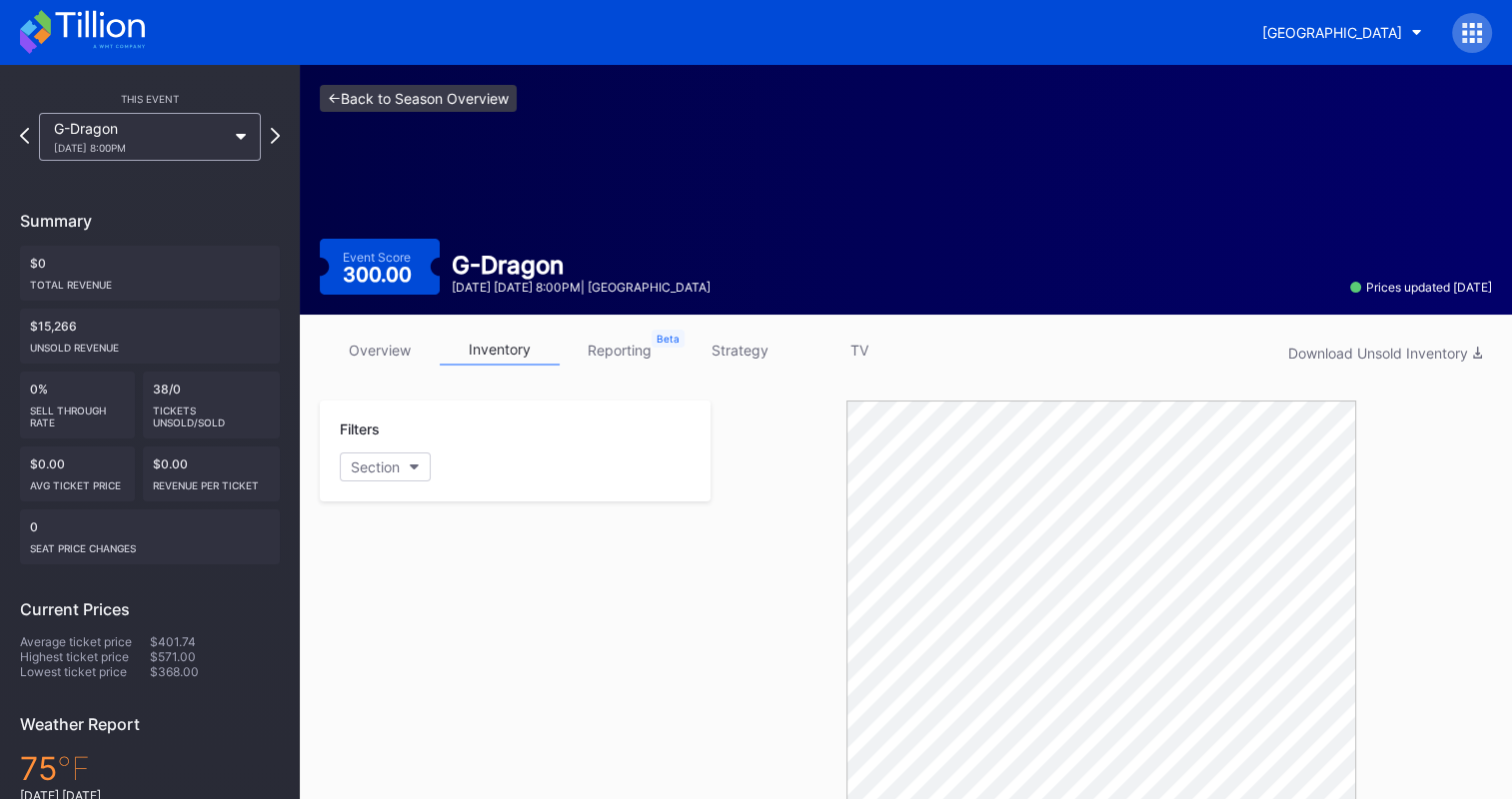 click on "<-  Back to Season Overview" at bounding box center (418, 98) 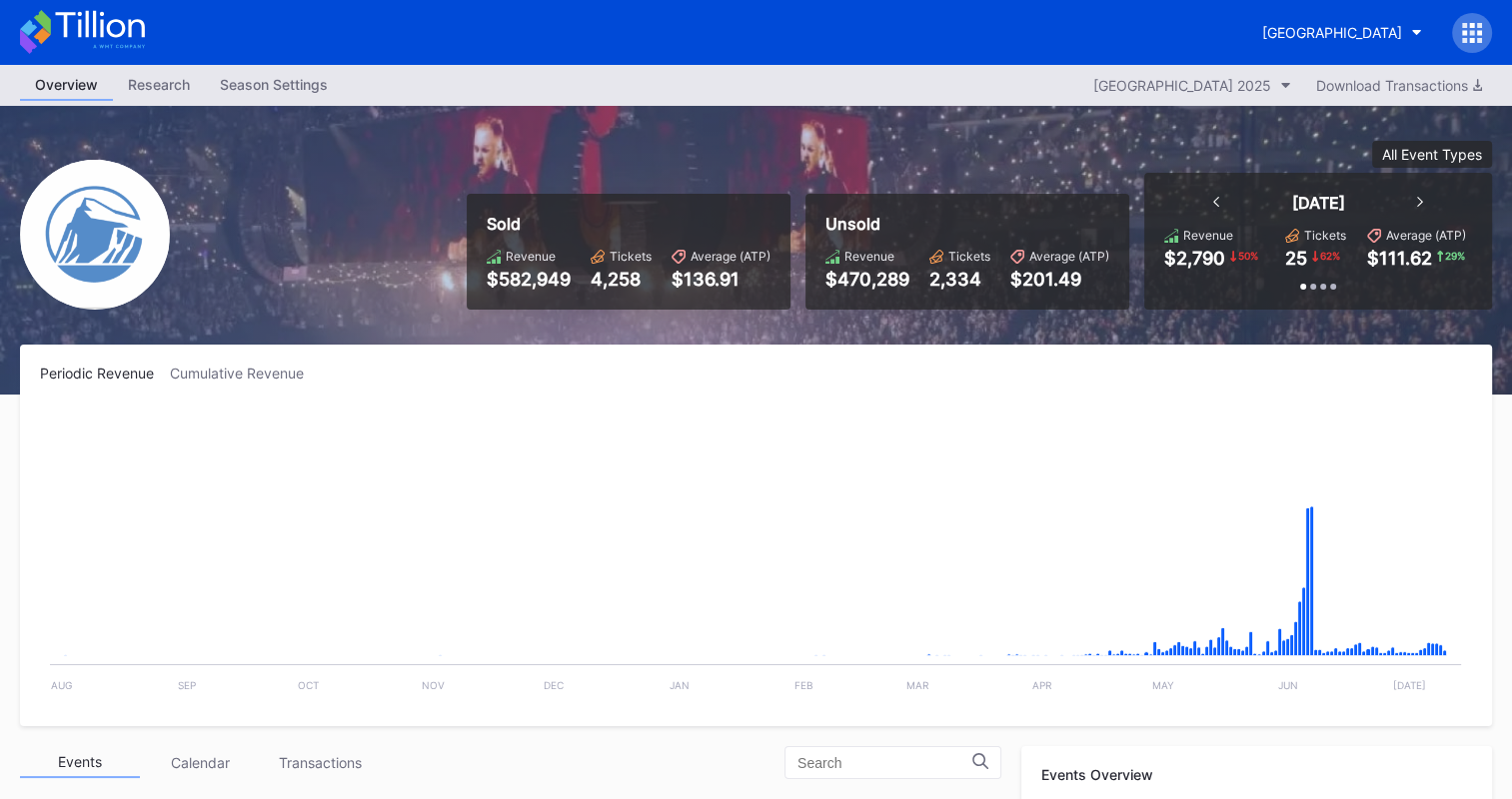 scroll, scrollTop: 2, scrollLeft: 0, axis: vertical 